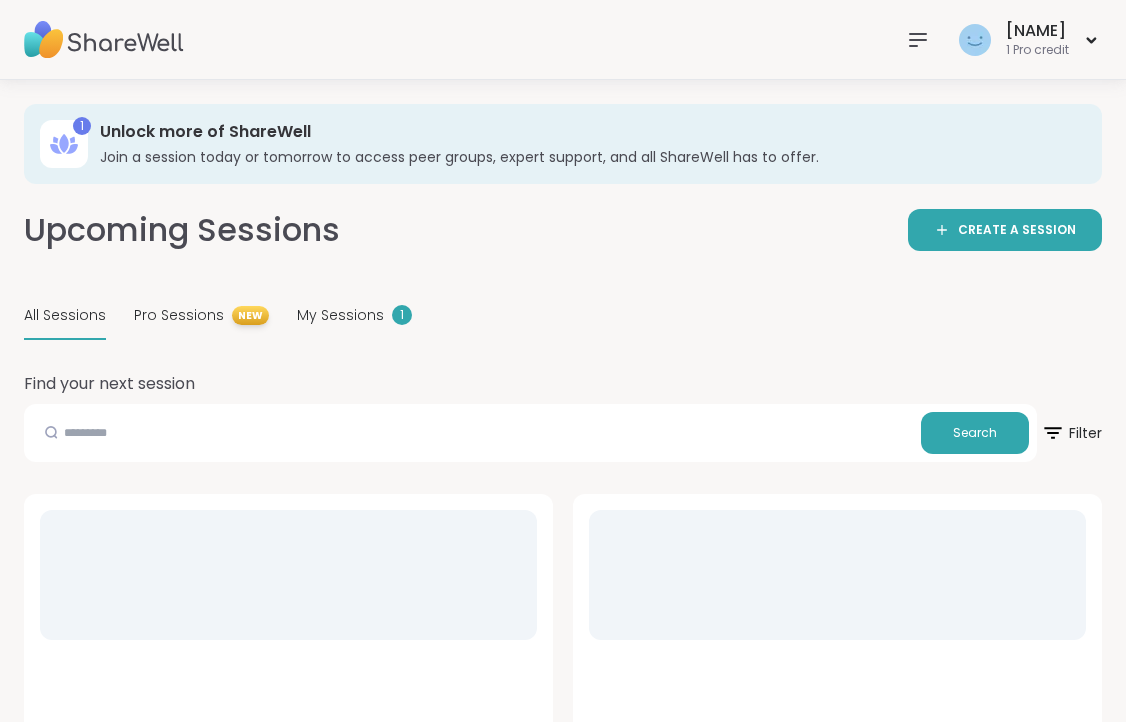 scroll, scrollTop: 0, scrollLeft: 0, axis: both 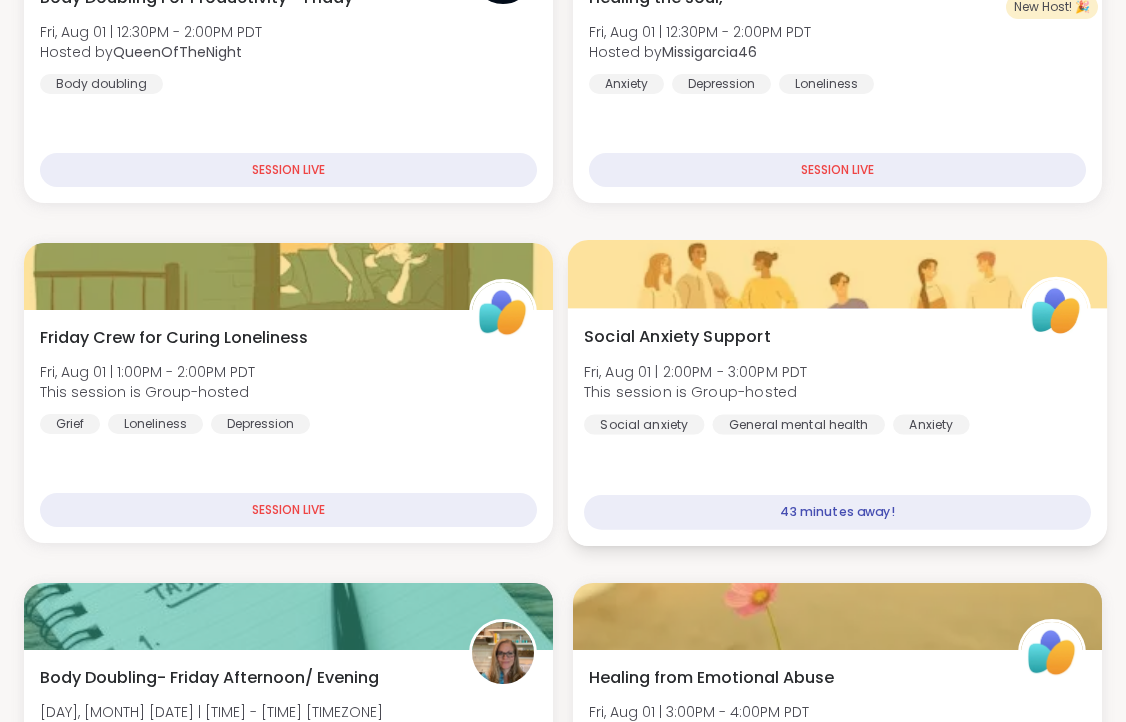 click on "Social Anxiety Support Fri, Aug 01 | 2:00PM - 3:00PM PDT This session is Group-hosted Social anxiety General mental health Anxiety 43 minutes away!" at bounding box center [838, 427] 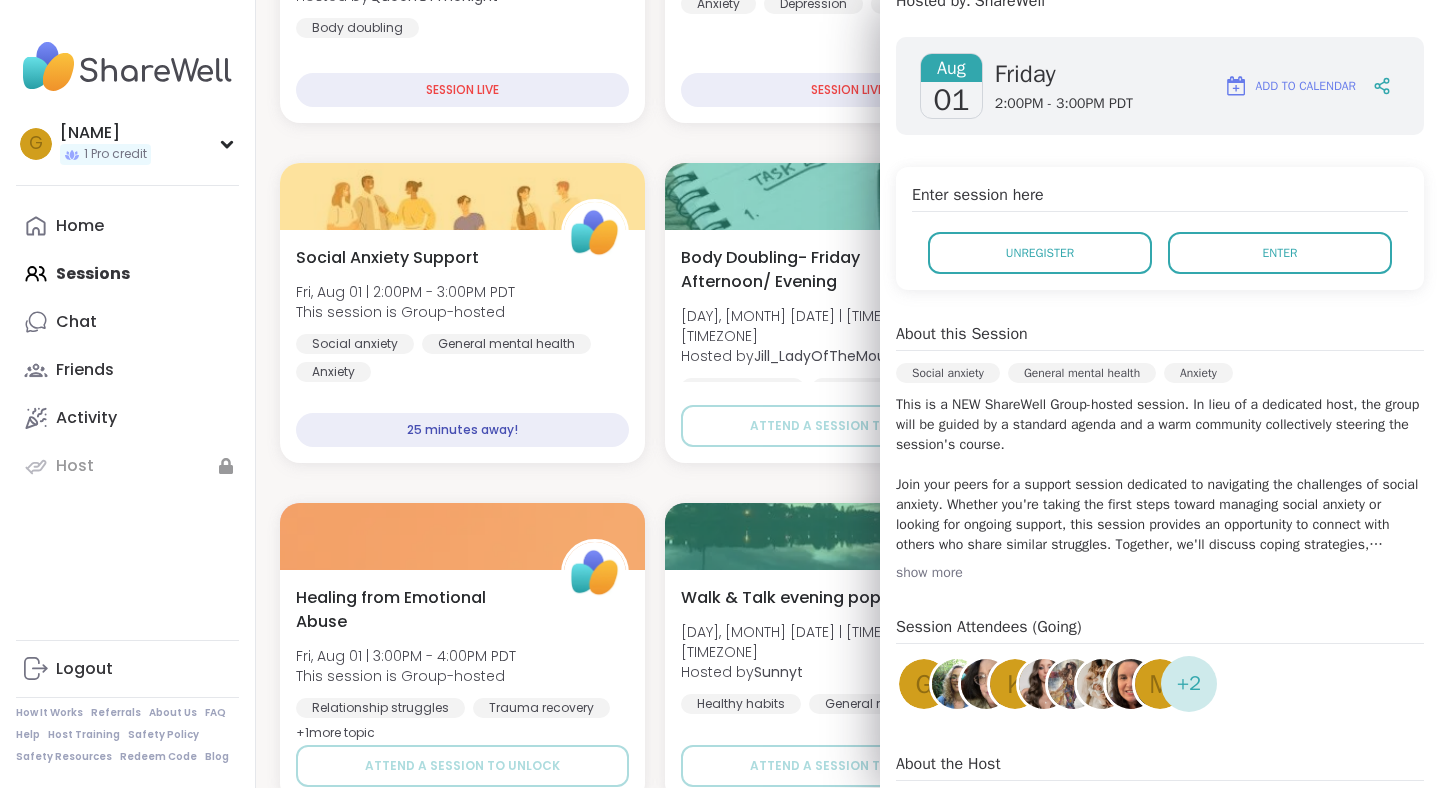 scroll, scrollTop: 404, scrollLeft: 0, axis: vertical 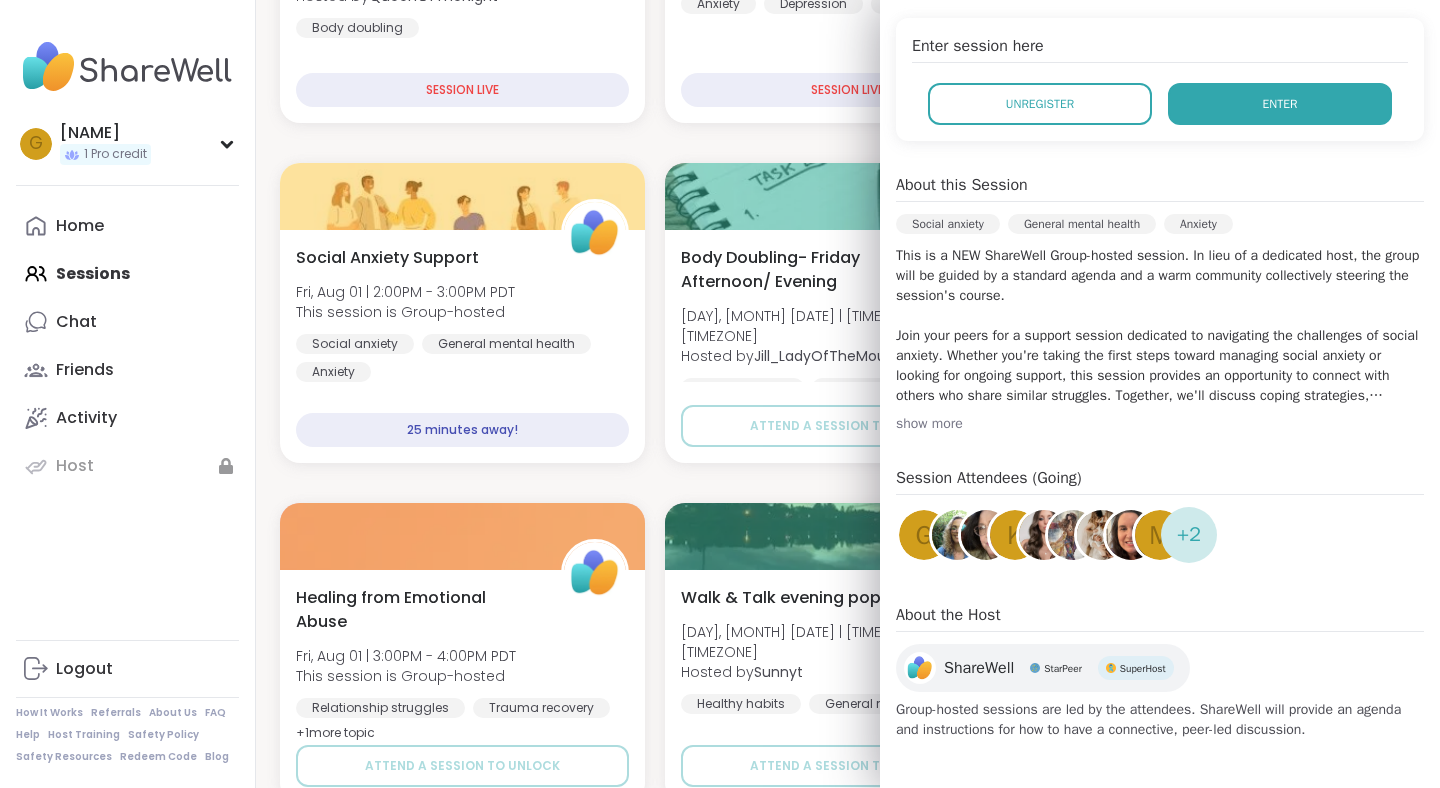 click on "Enter" at bounding box center [1280, 104] 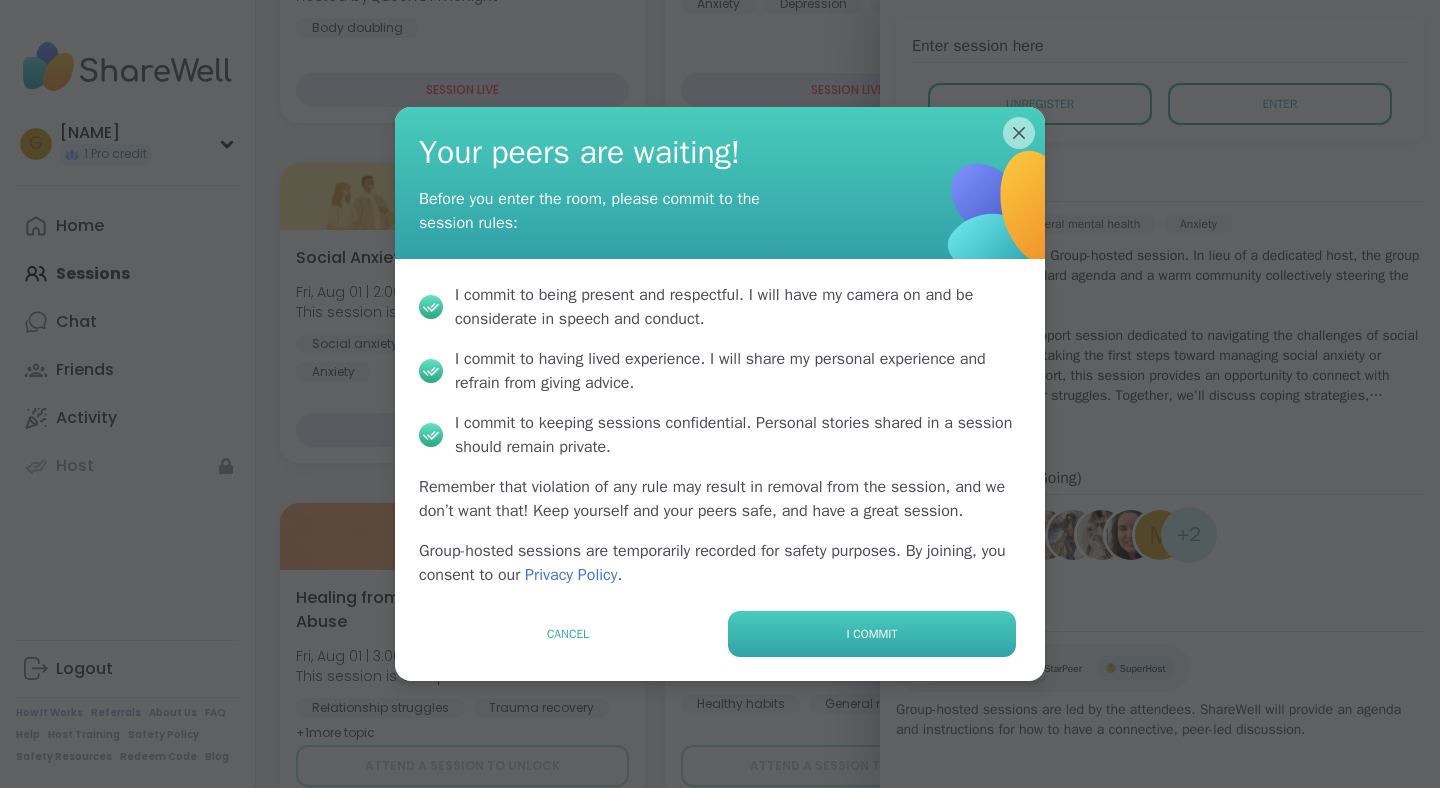 click on "I commit" at bounding box center (872, 634) 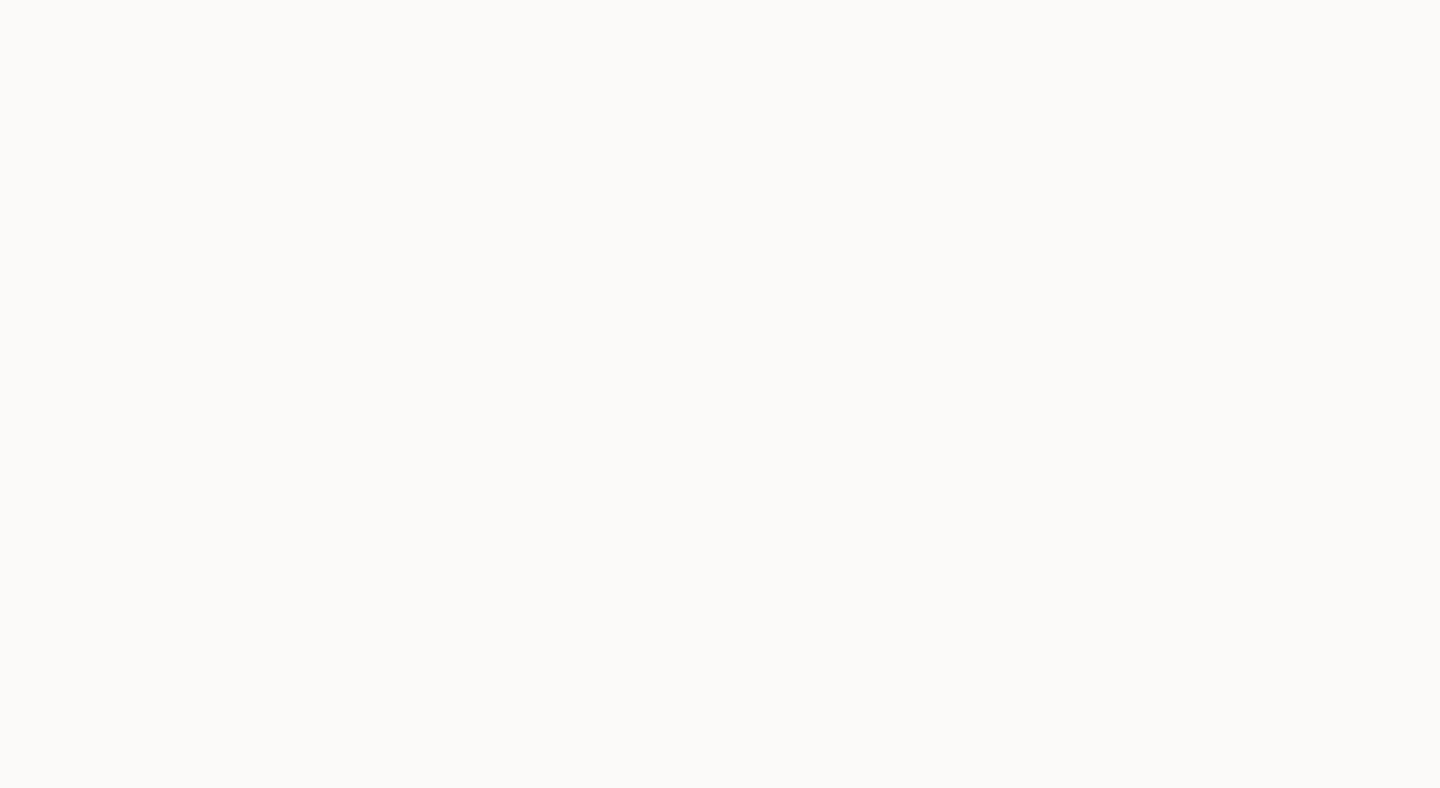 scroll, scrollTop: 0, scrollLeft: 0, axis: both 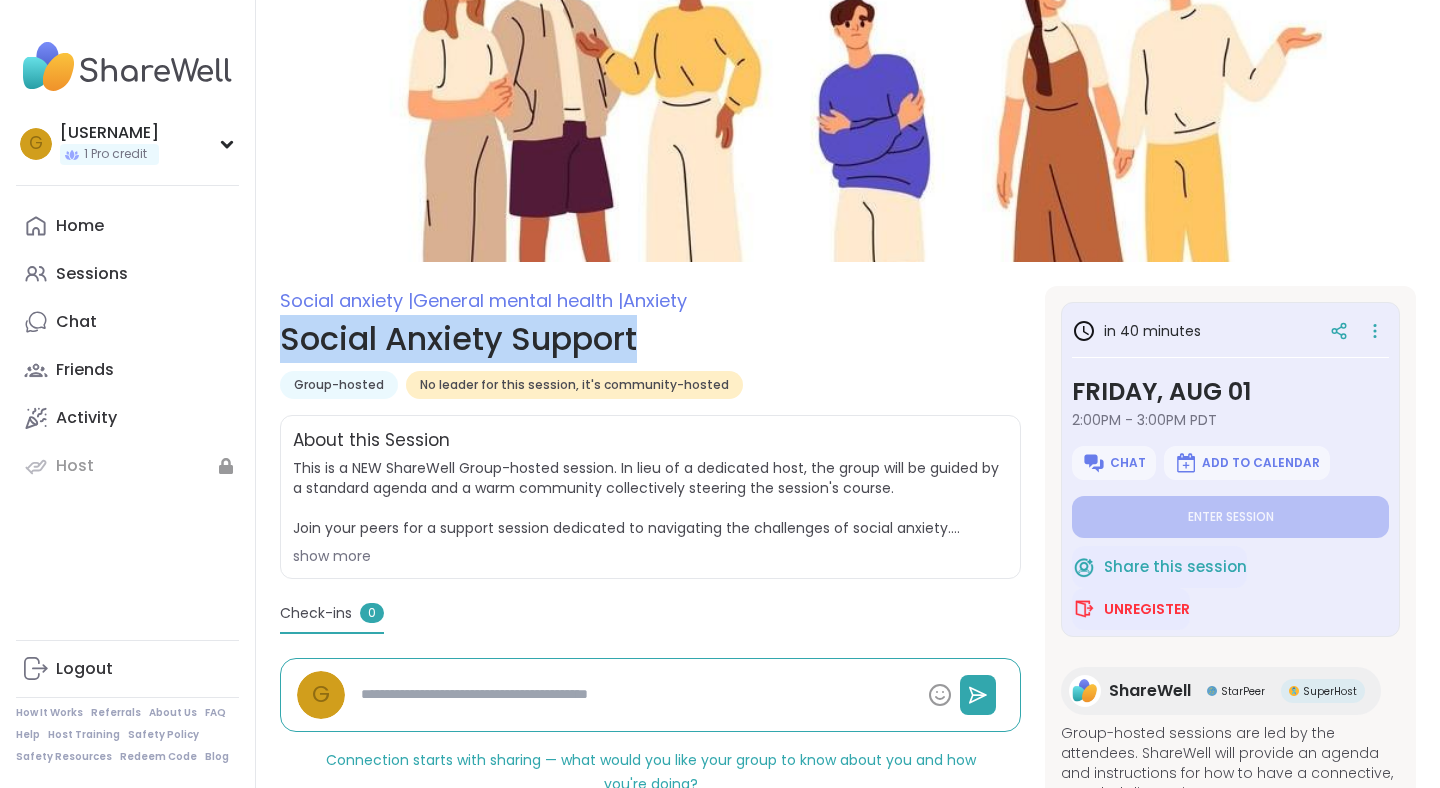 drag, startPoint x: 691, startPoint y: 337, endPoint x: 279, endPoint y: 346, distance: 412.0983 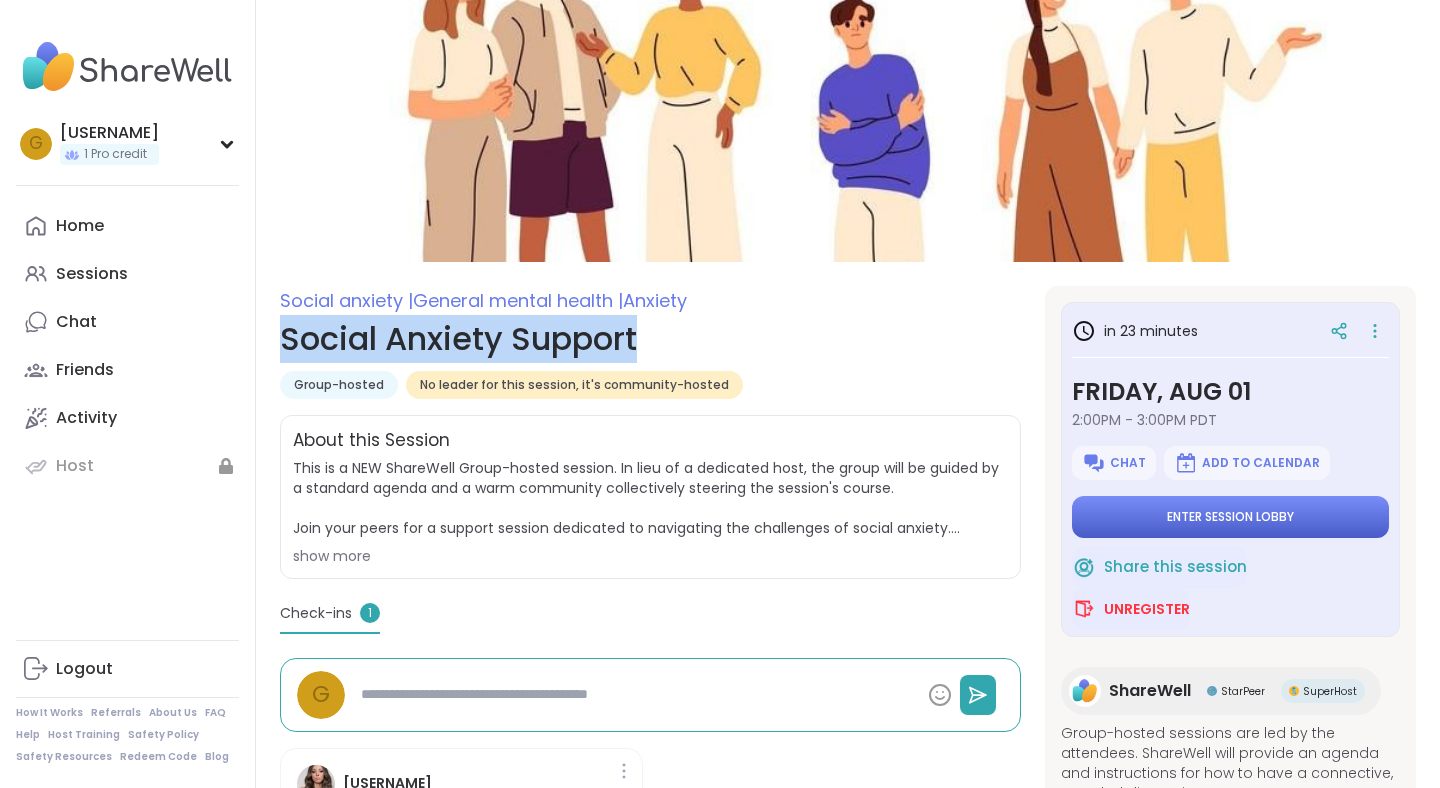 click on "Enter session lobby" at bounding box center [1230, 517] 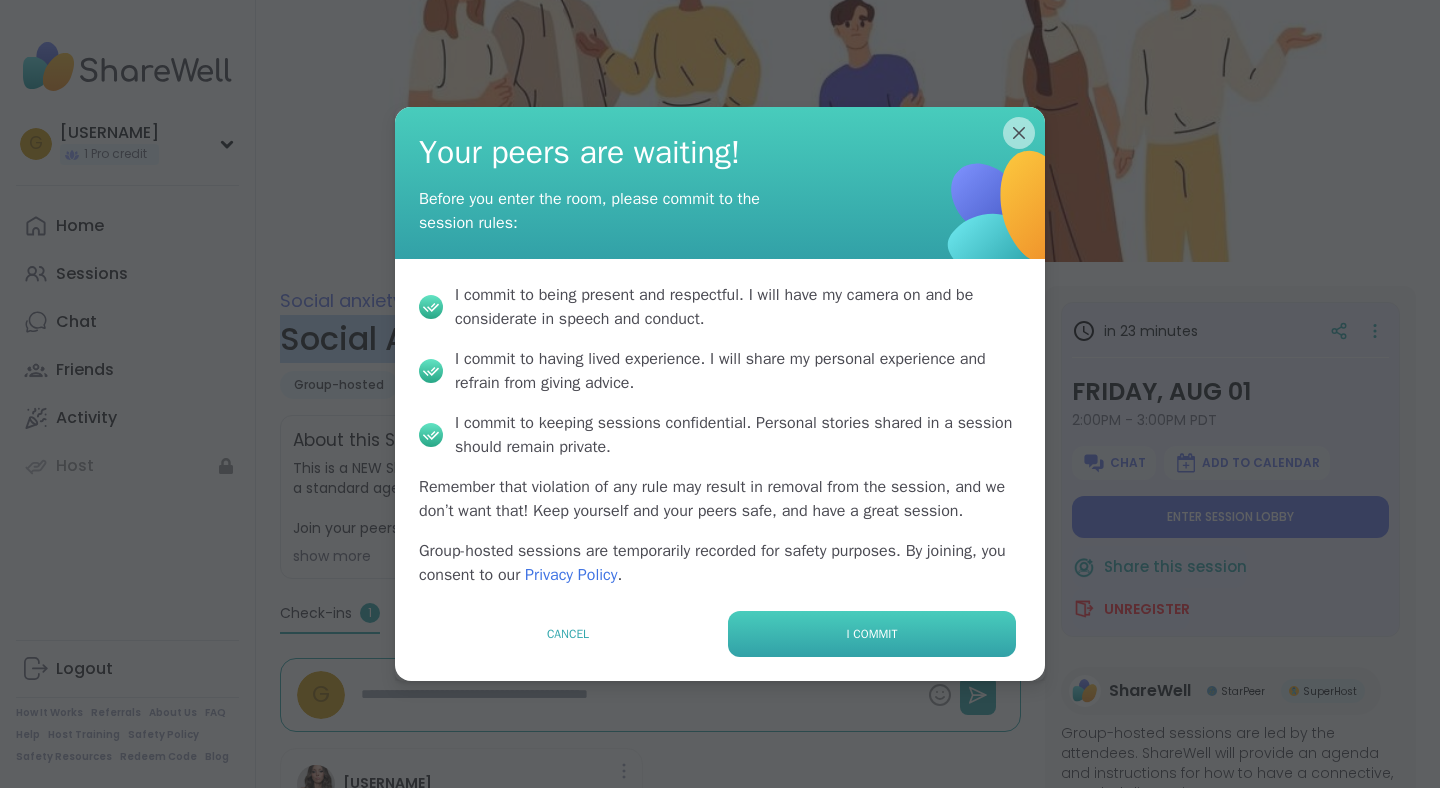 click on "I commit" at bounding box center (872, 634) 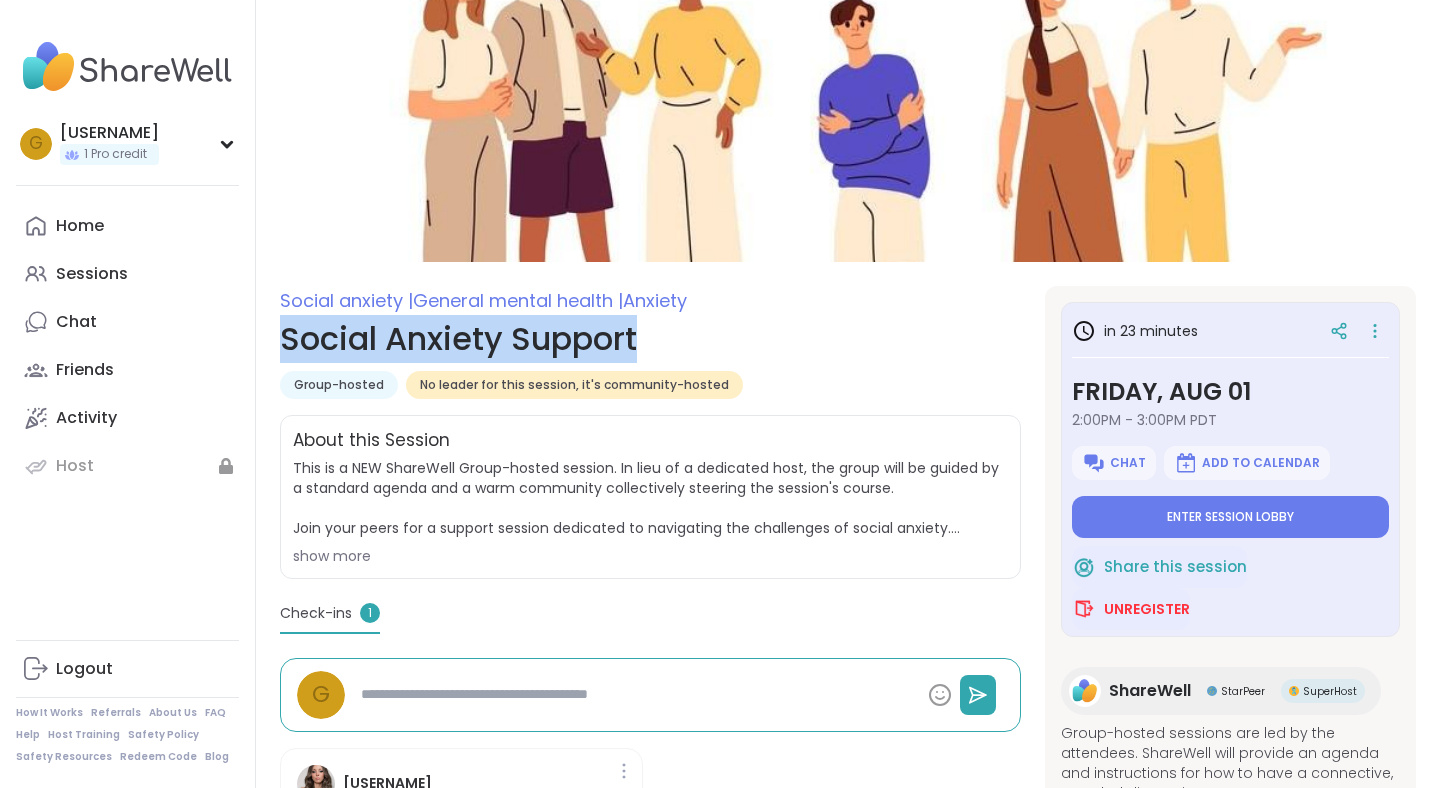 type on "*" 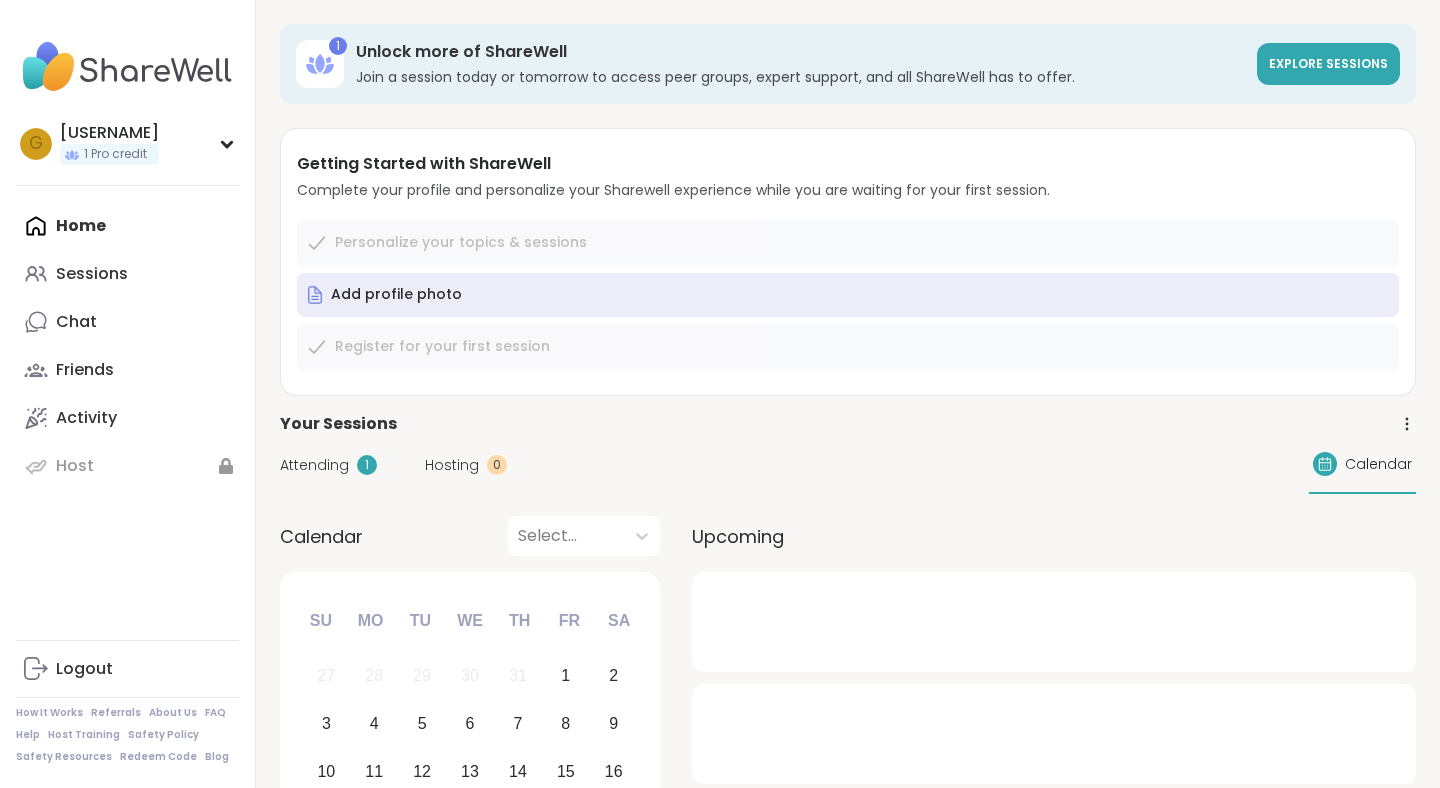 scroll, scrollTop: 0, scrollLeft: 0, axis: both 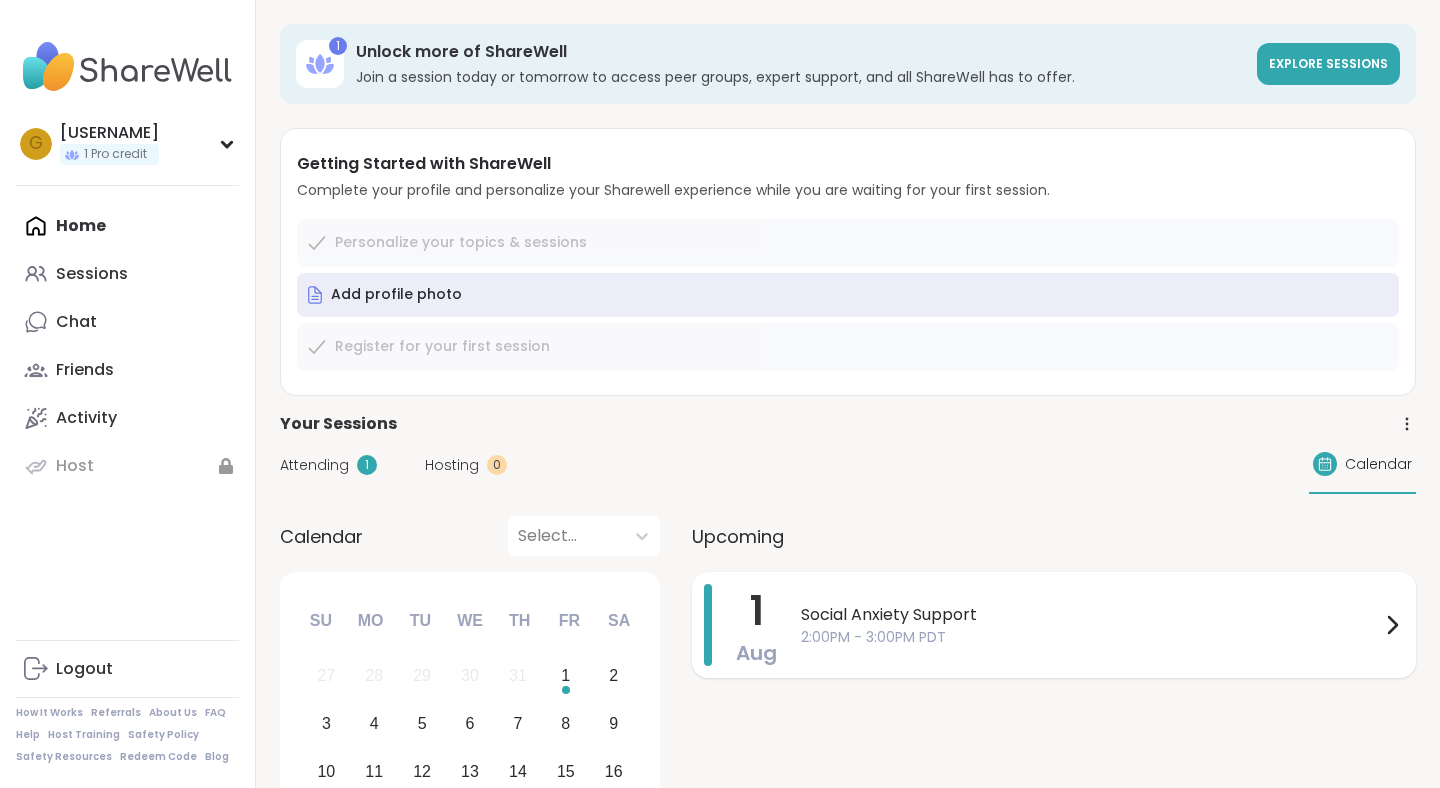 click on "Social Anxiety Support" at bounding box center [1090, 615] 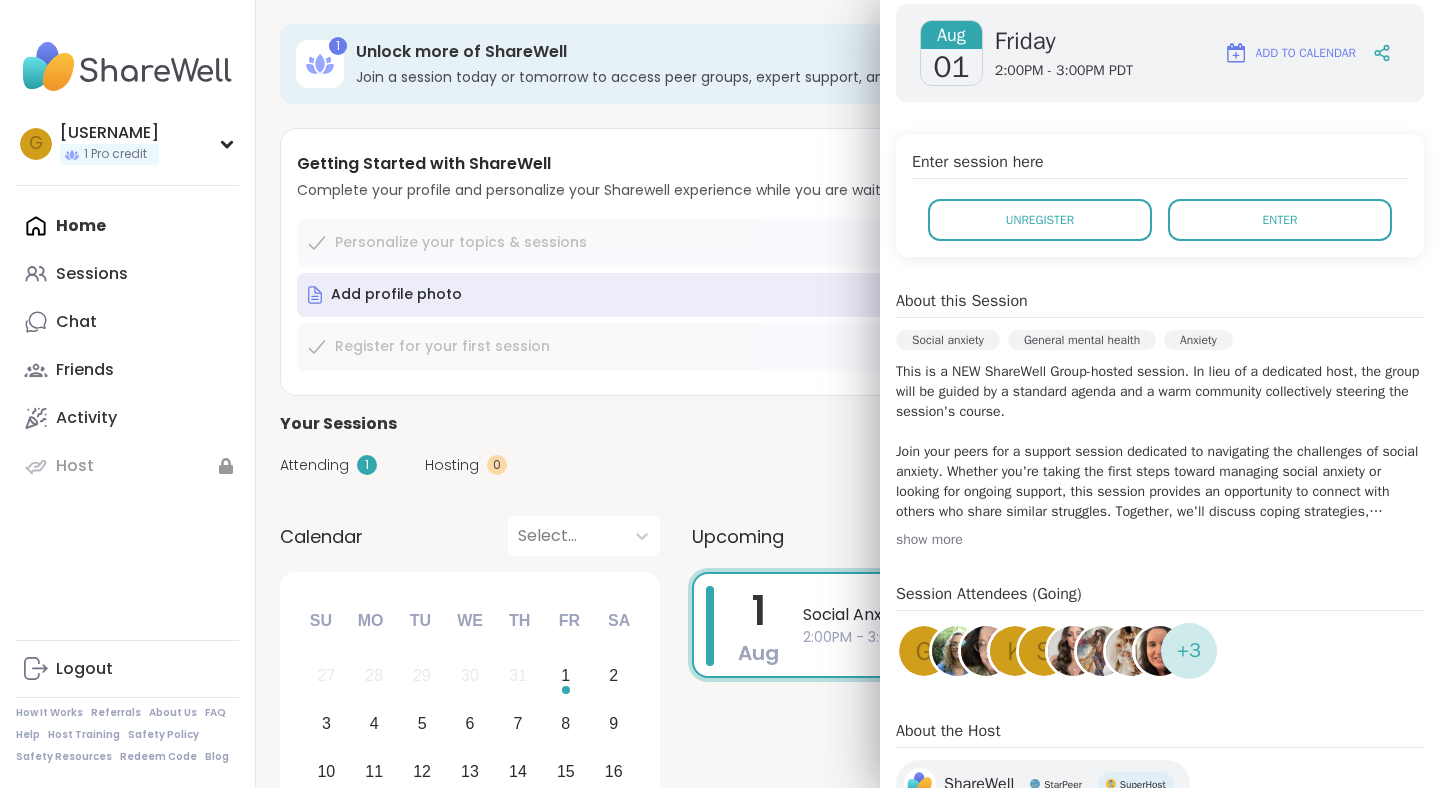 scroll, scrollTop: 354, scrollLeft: 0, axis: vertical 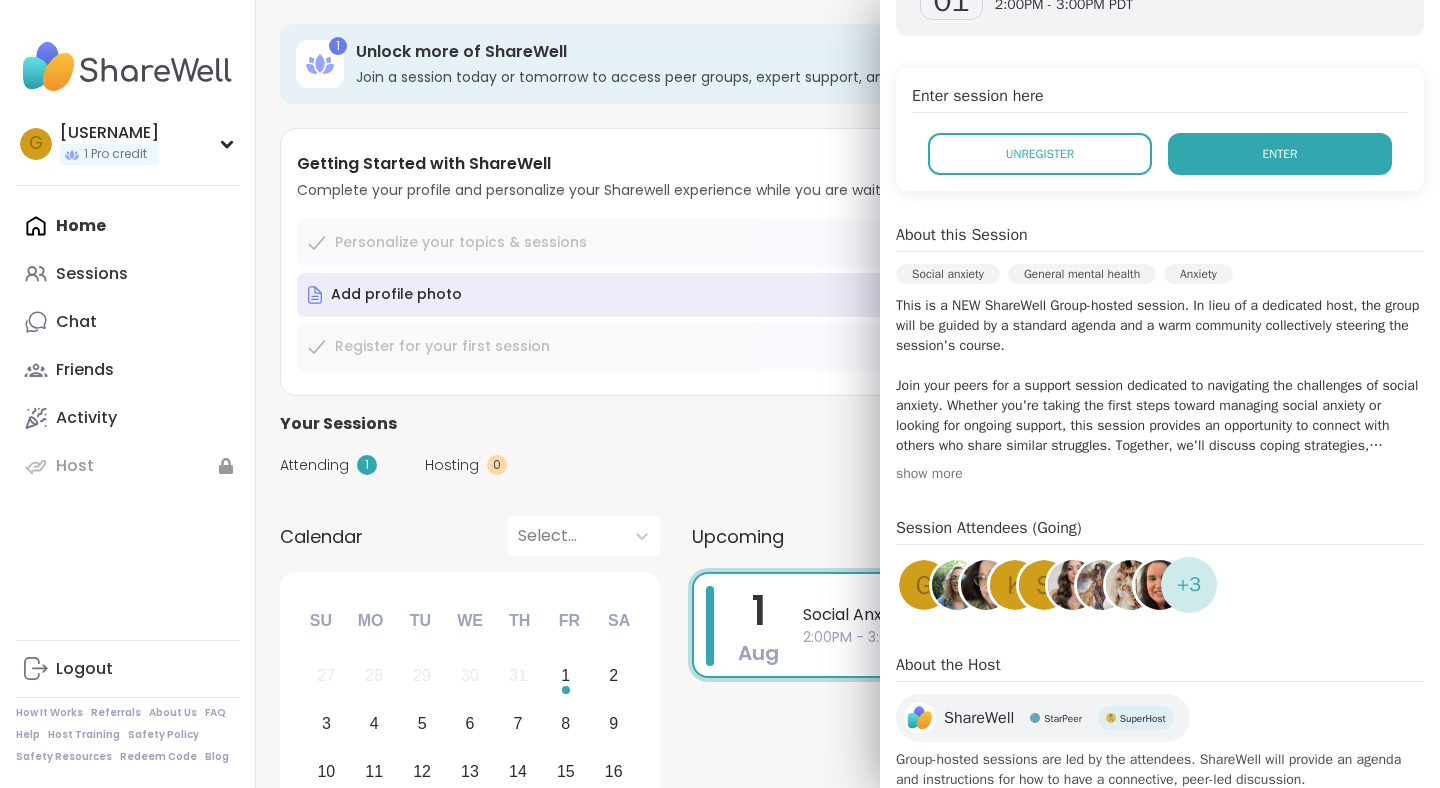 click on "Enter" at bounding box center [1280, 154] 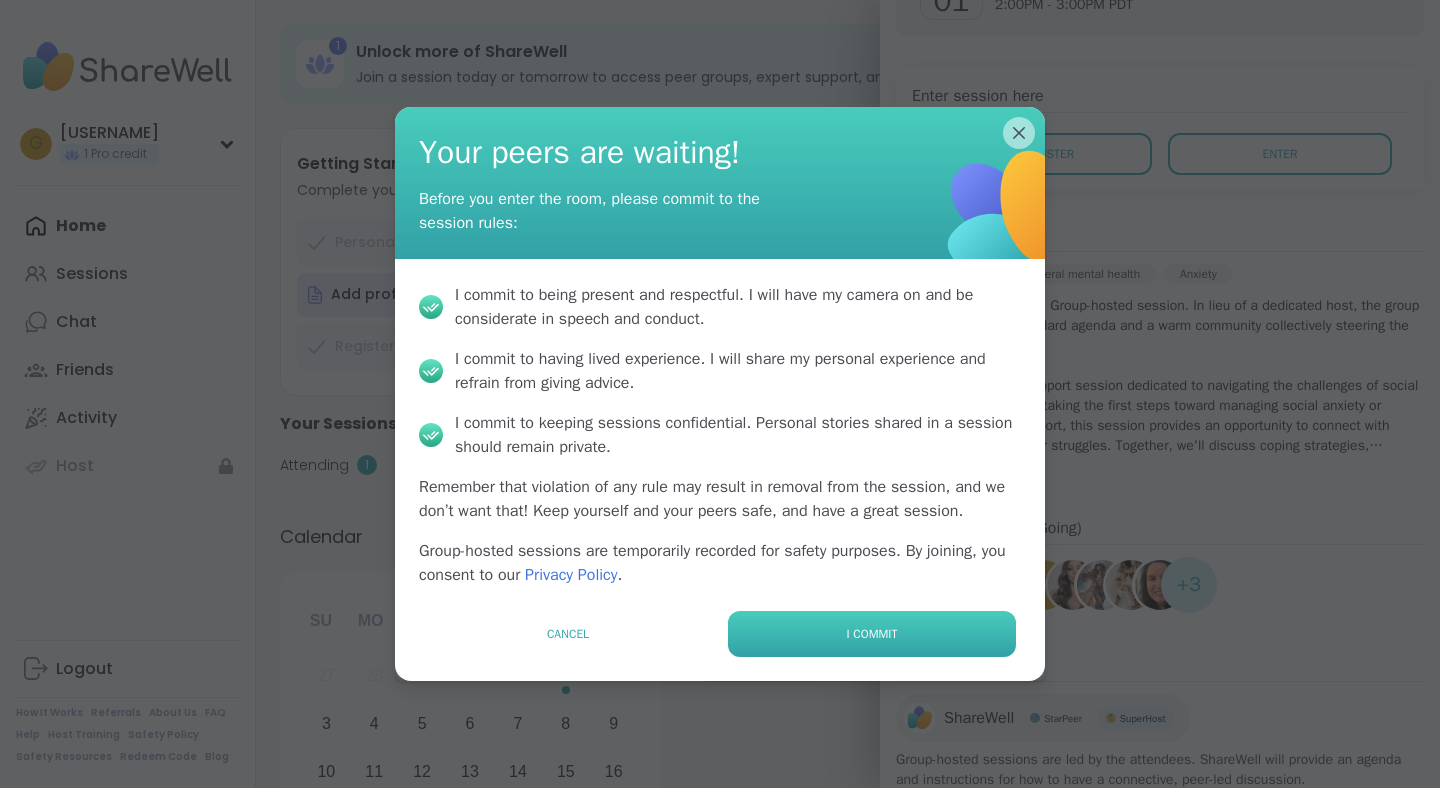 click on "I commit" at bounding box center [872, 634] 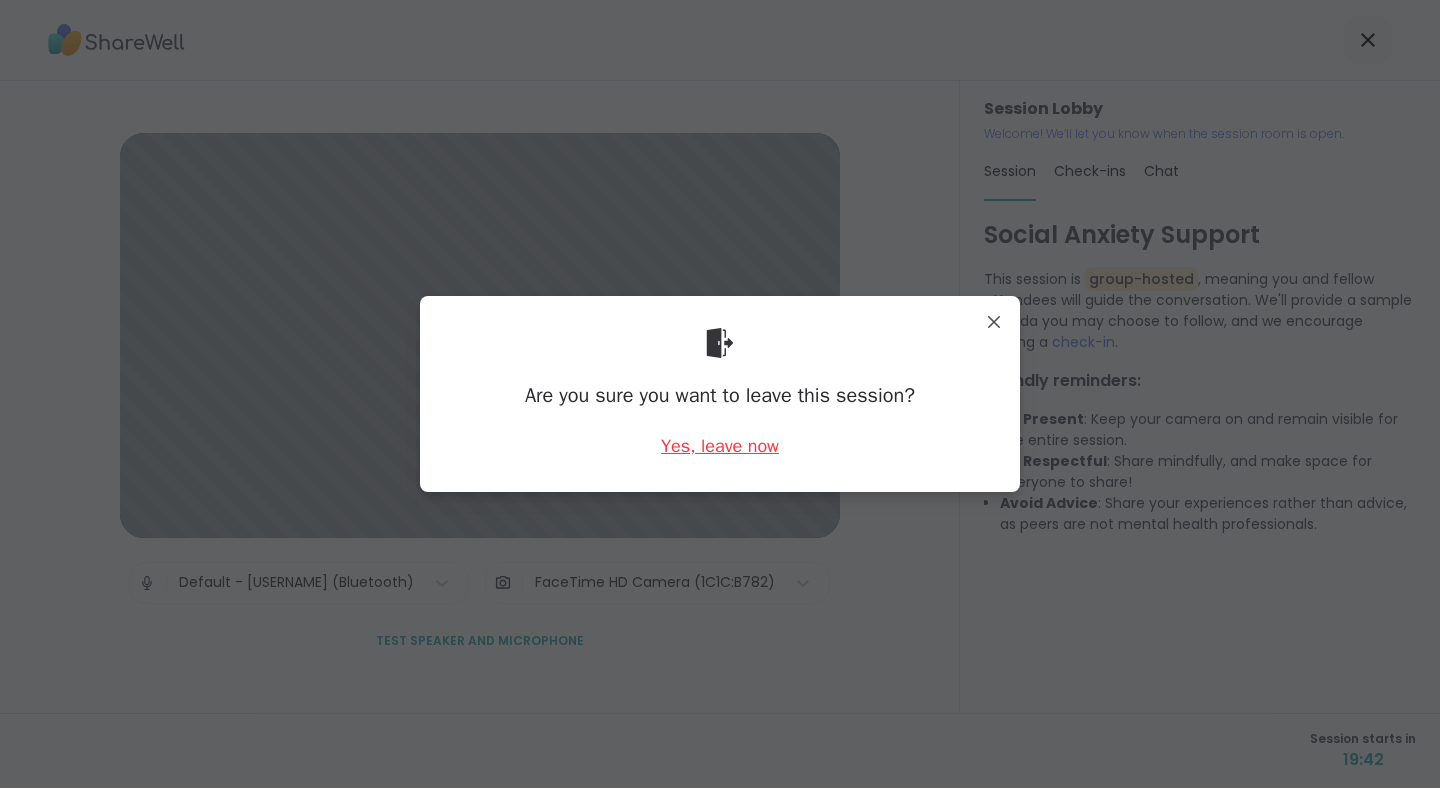 click on "Yes, leave now" at bounding box center (720, 446) 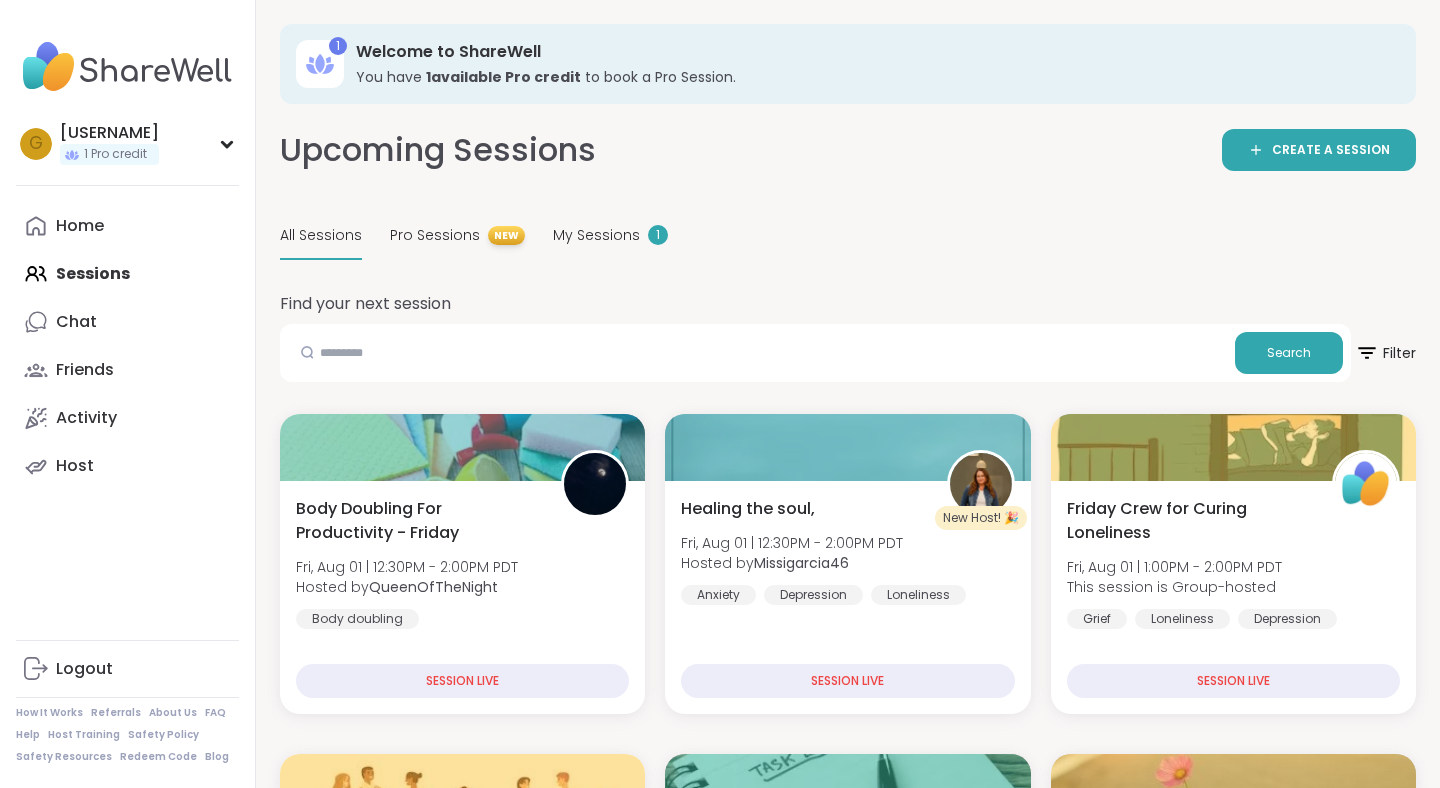 click on "1  available Pro credit" at bounding box center [503, 77] 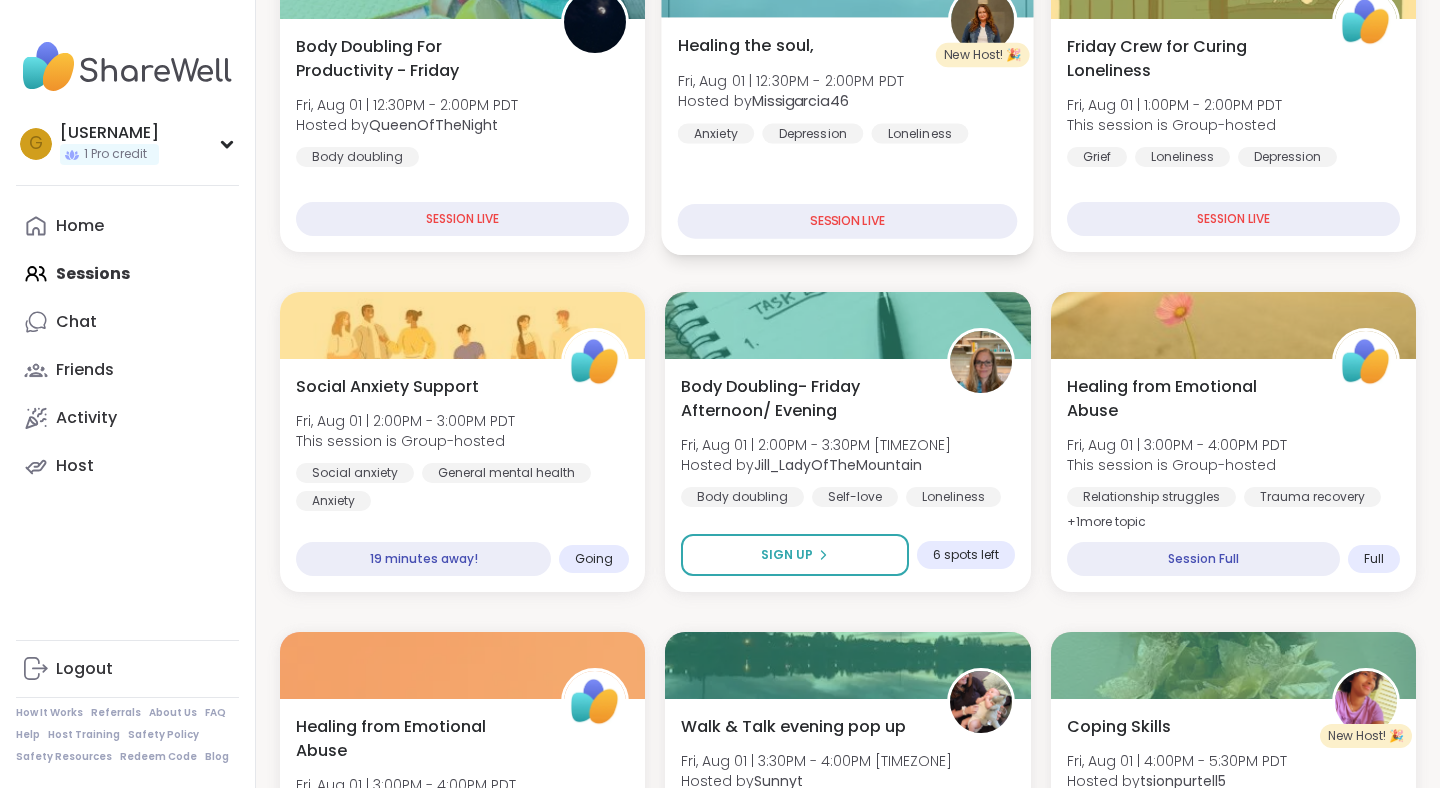 scroll, scrollTop: 464, scrollLeft: 0, axis: vertical 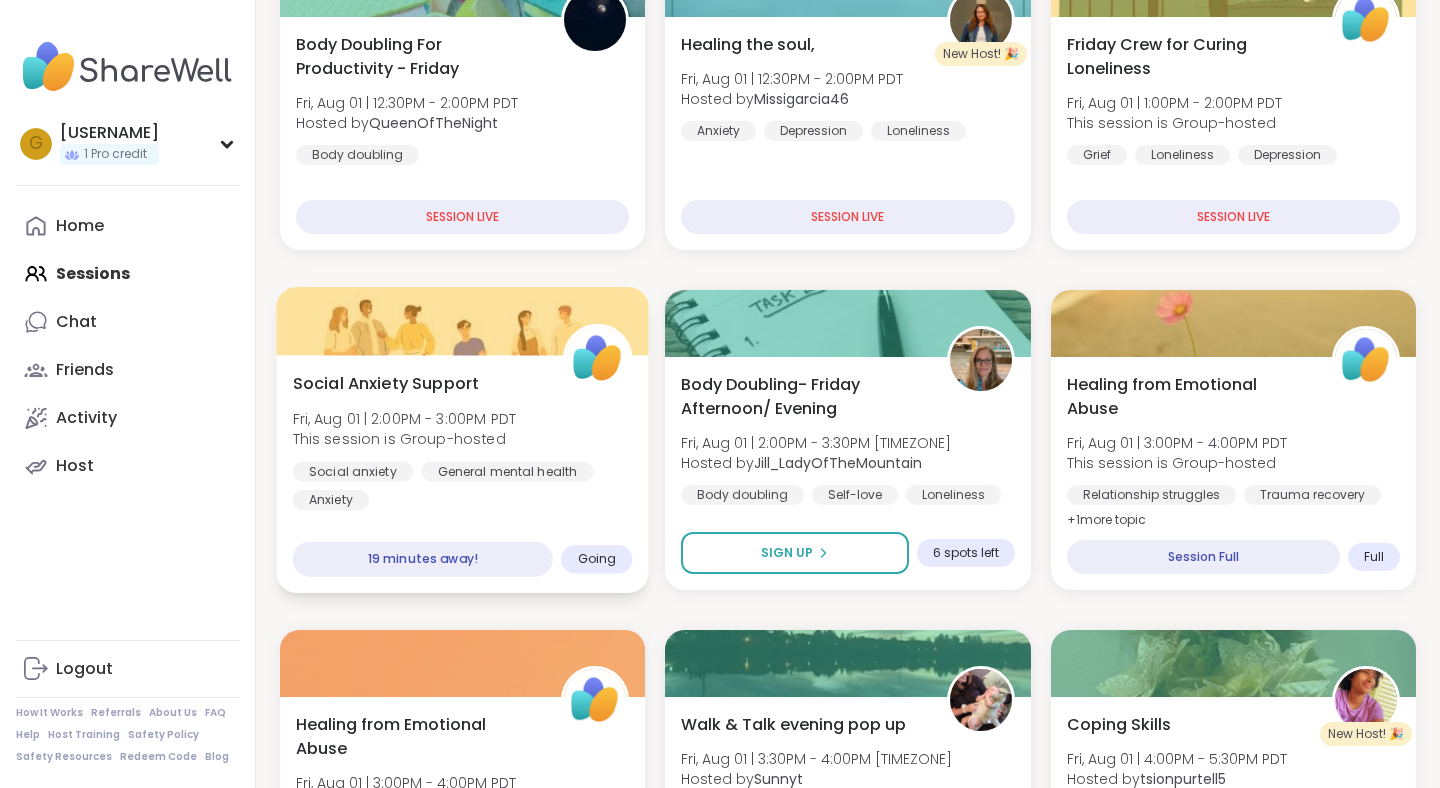 click on "Fri, Aug 01 | 2:00PM - 3:00PM PDT" at bounding box center [404, 418] 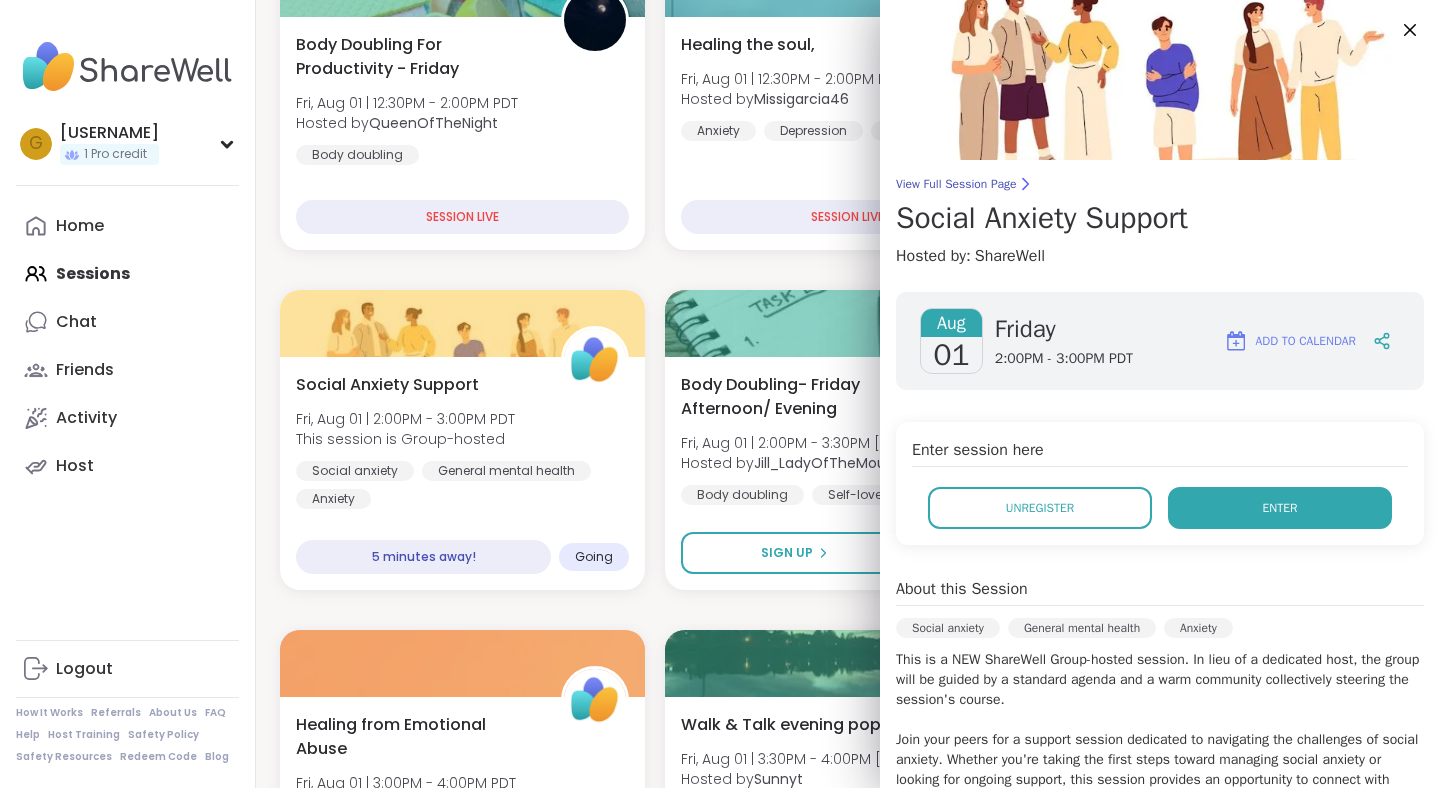click on "Enter" at bounding box center (1280, 508) 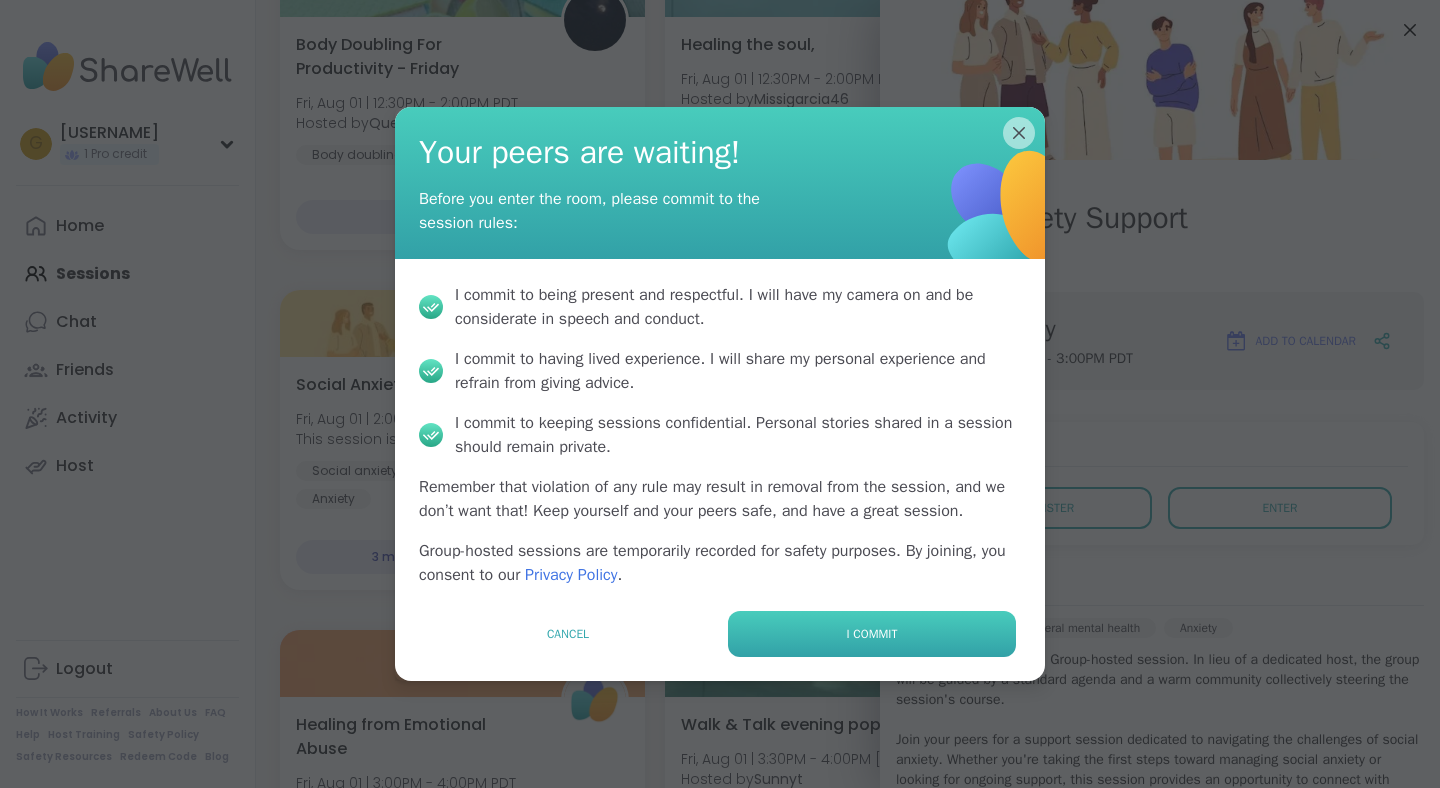 click on "I commit" at bounding box center [872, 634] 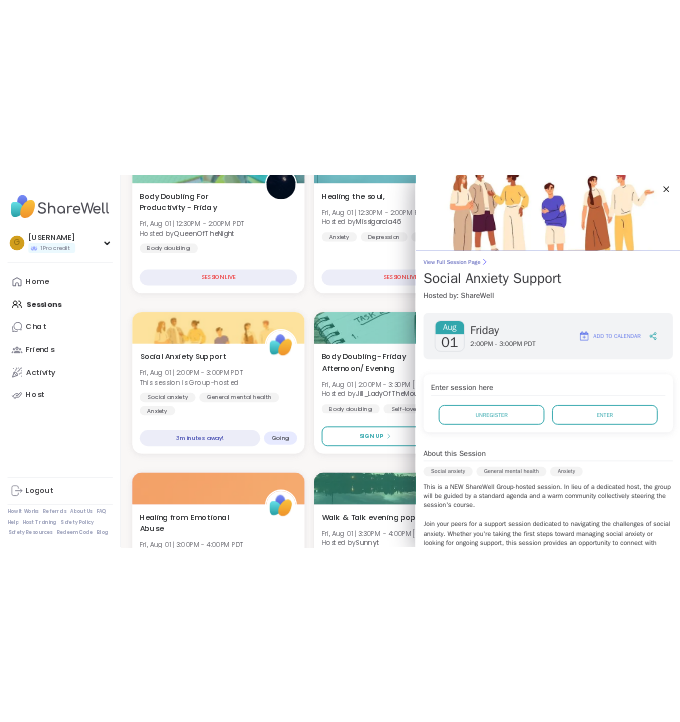 scroll, scrollTop: 0, scrollLeft: 0, axis: both 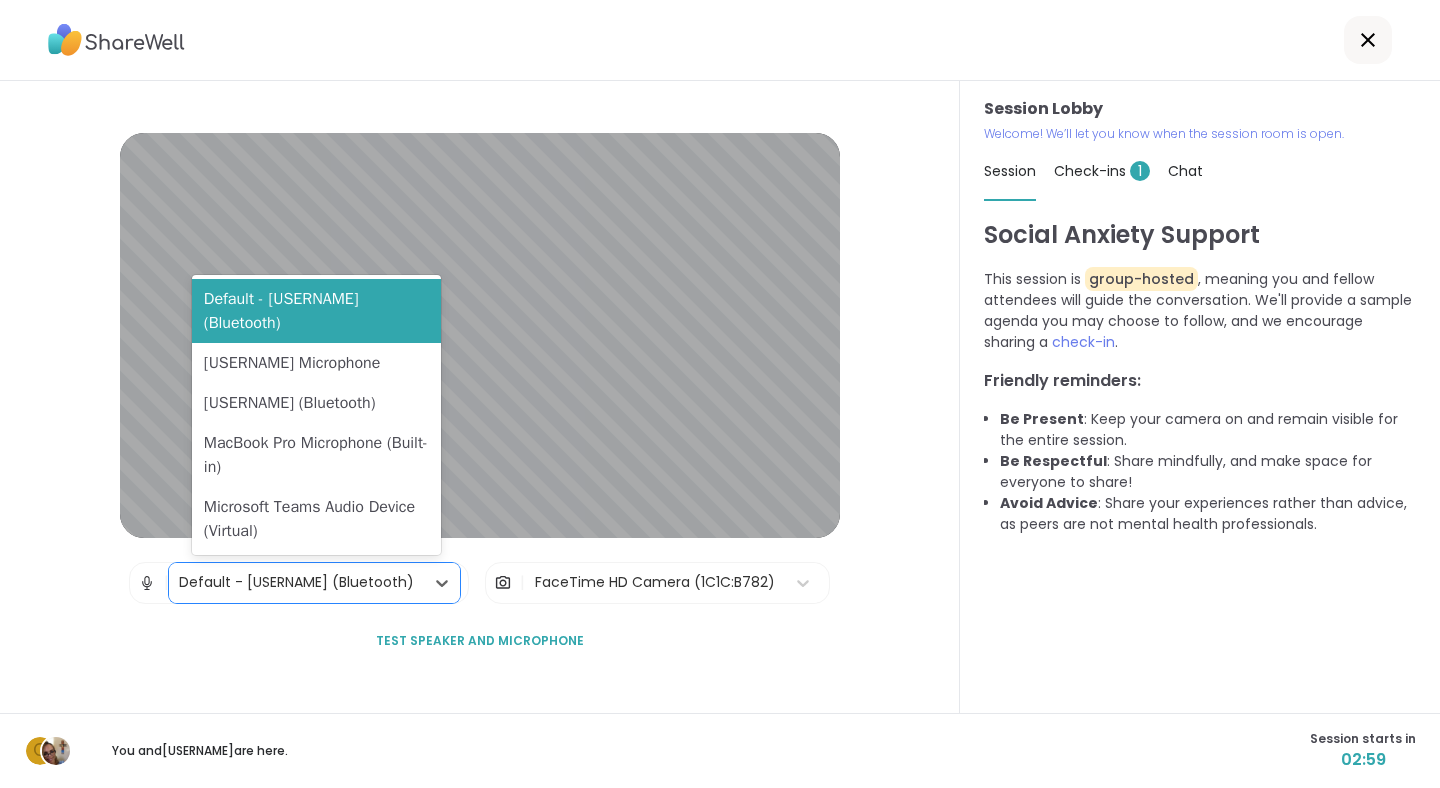 click on "Default - [USERNAME] (Bluetooth)" at bounding box center [296, 582] 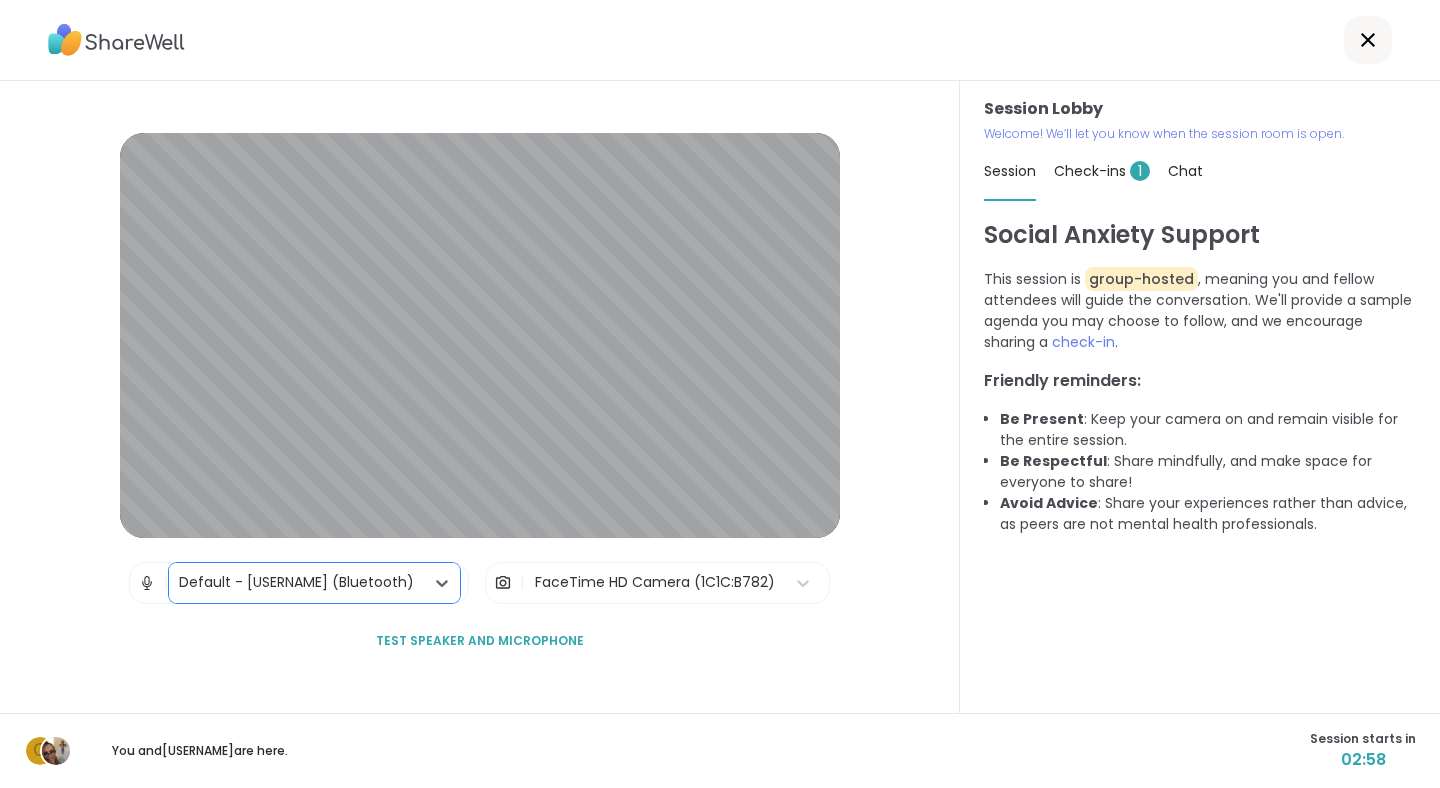 click on "Default - [USERNAME] (Bluetooth)" at bounding box center (296, 583) 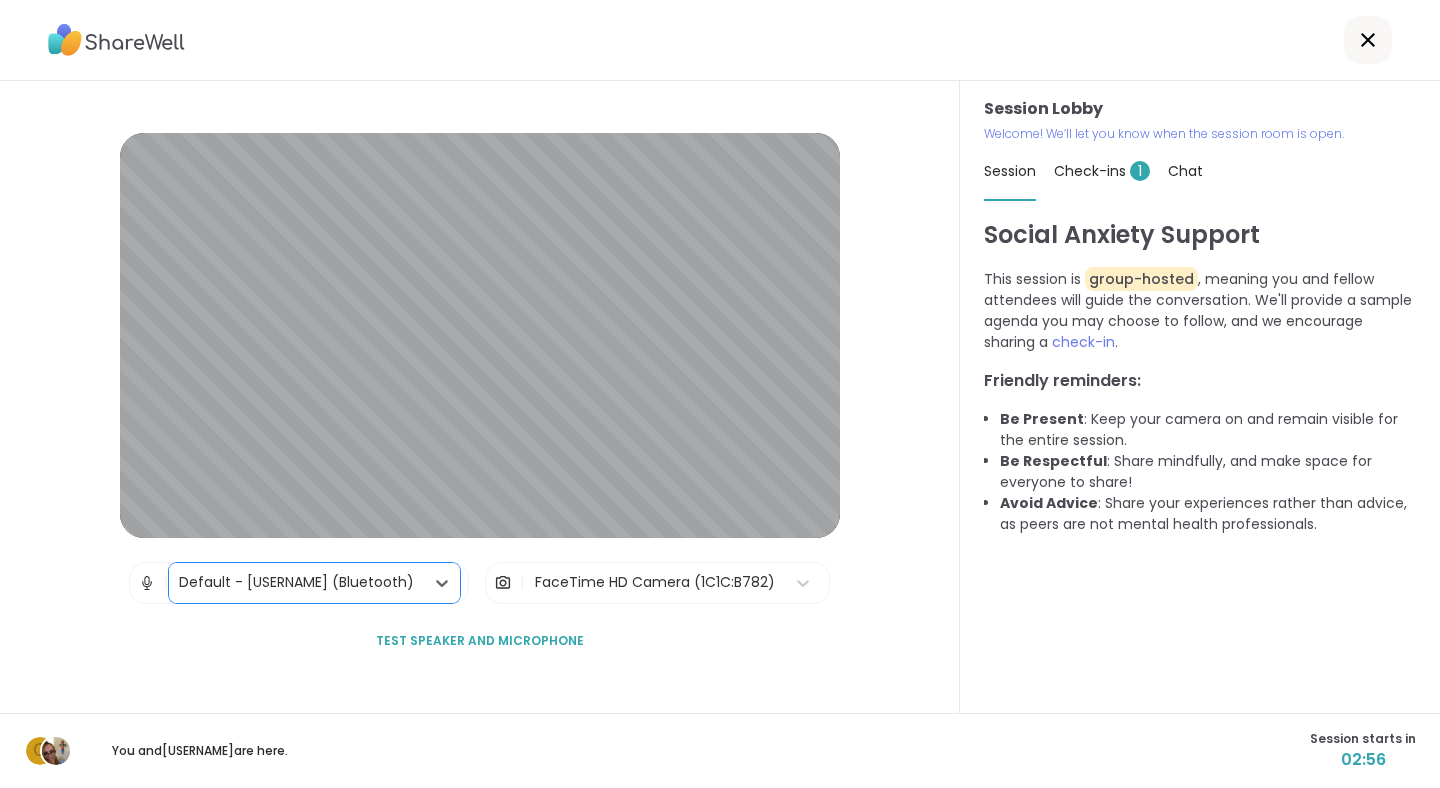 click on "FaceTime HD Camera (1C1C:B782)" at bounding box center [655, 582] 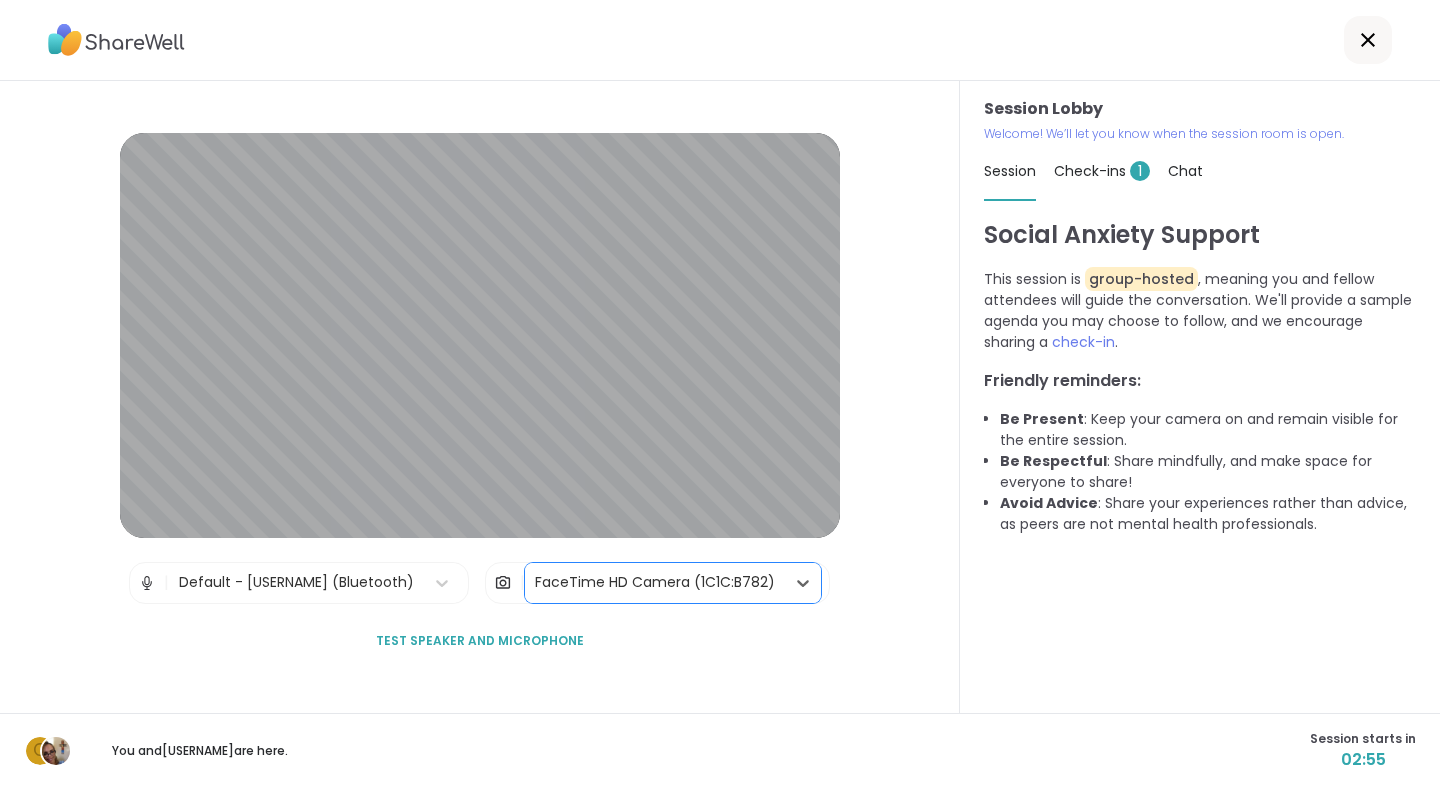 click on "FaceTime HD Camera (1C1C:B782)" at bounding box center [655, 582] 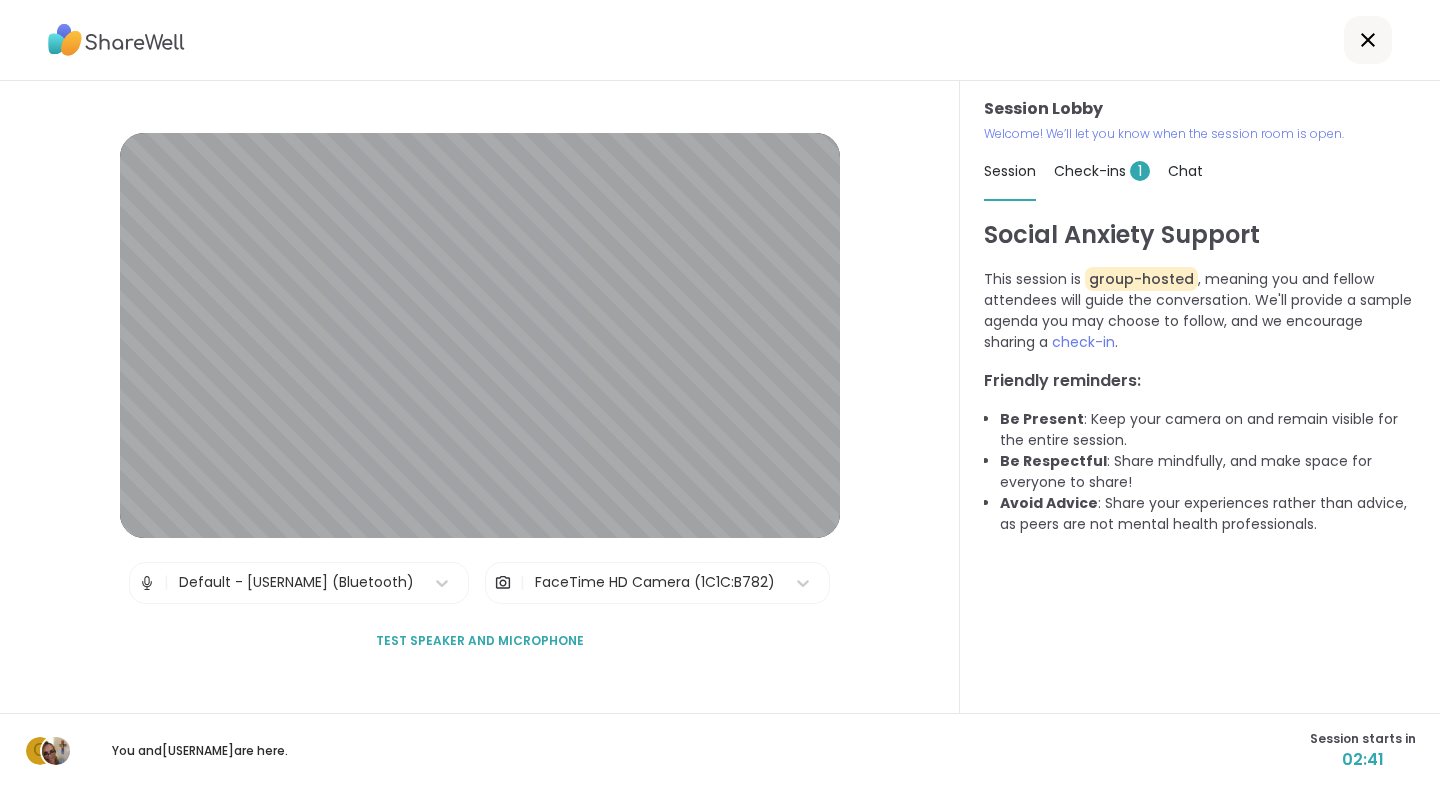click on "Check-ins 1" at bounding box center [1102, 171] 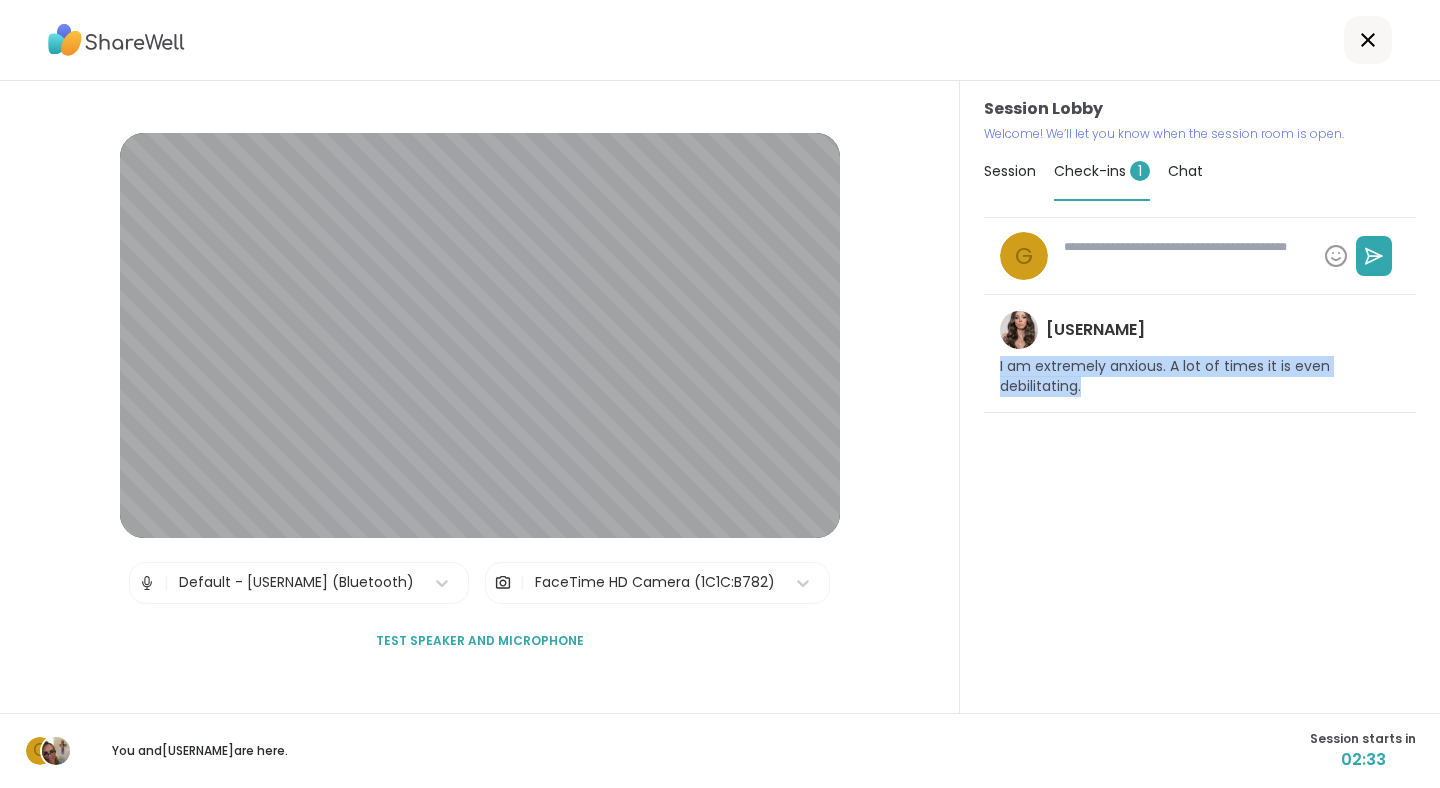 drag, startPoint x: 1083, startPoint y: 399, endPoint x: 985, endPoint y: 369, distance: 102.48902 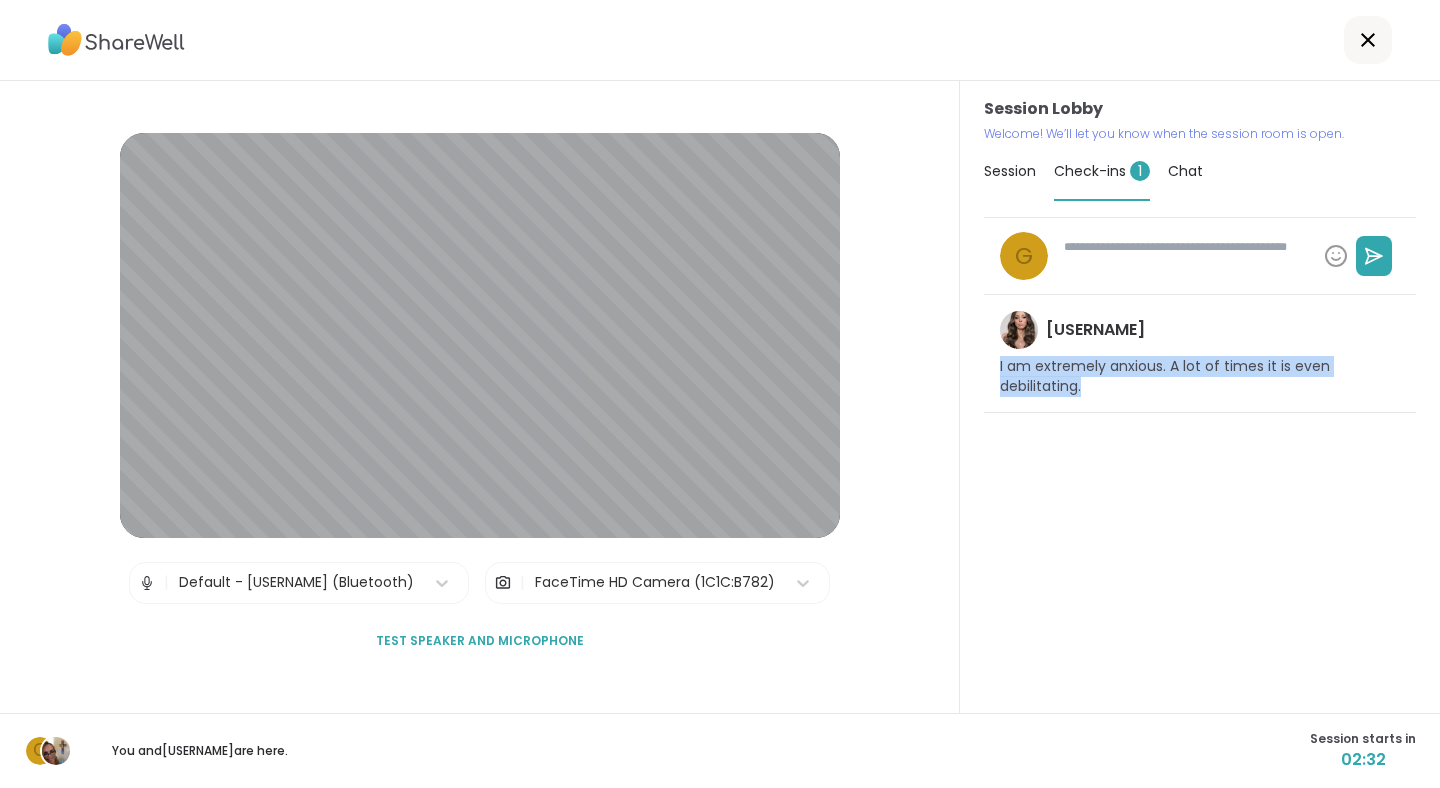copy on "I am extremely anxious. A lot of times it is even debilitating." 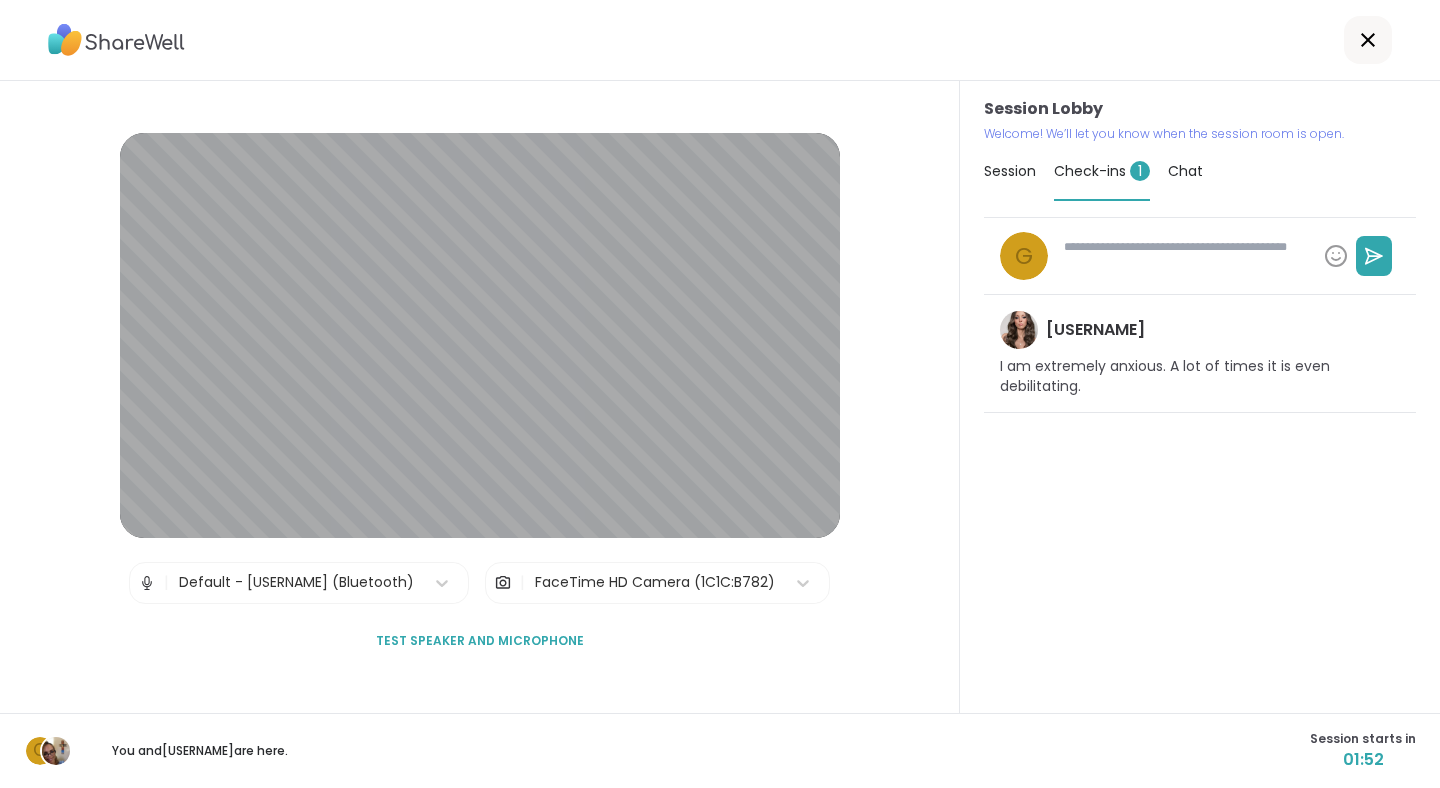 click on "Chat" at bounding box center [1185, 171] 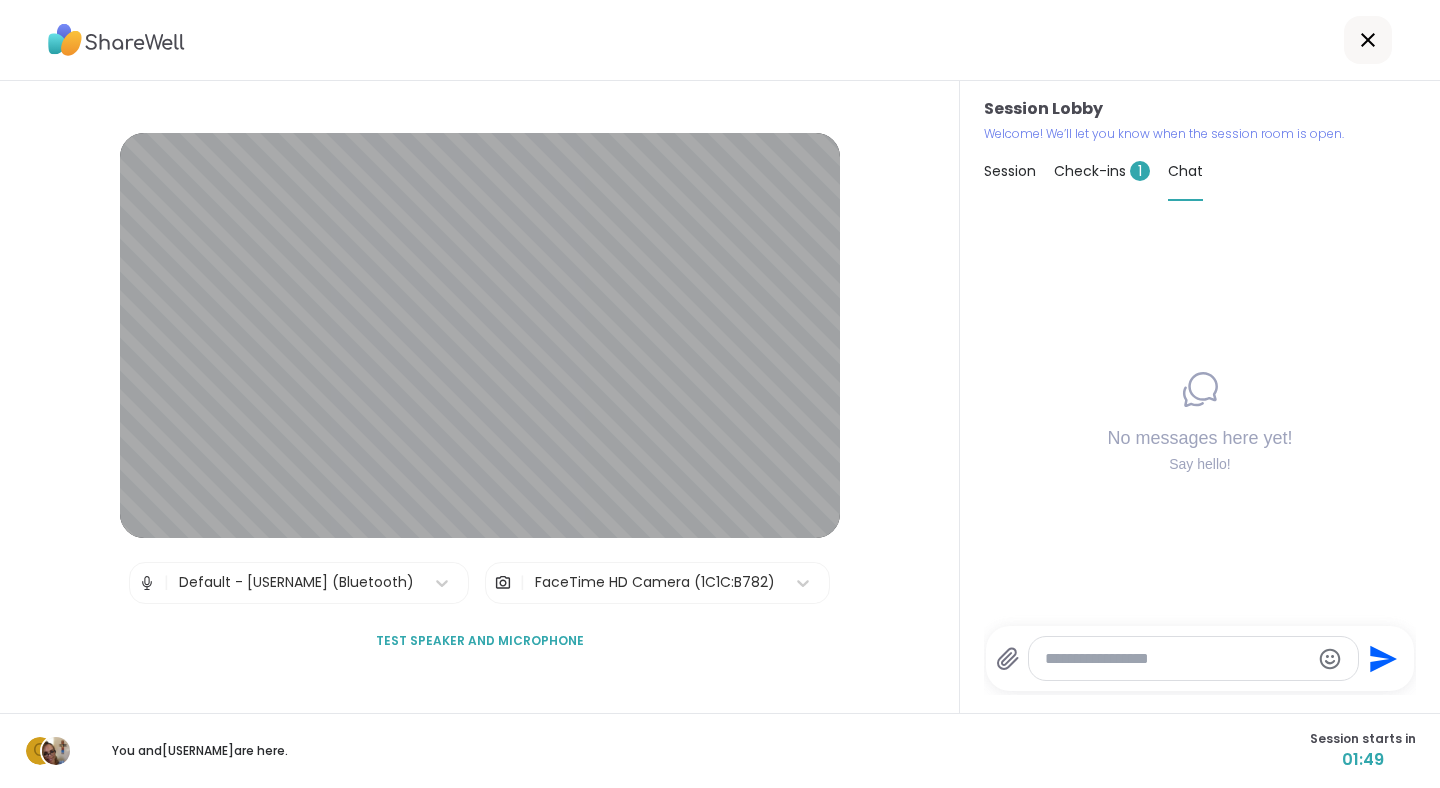 click on "Check-ins 1" at bounding box center [1102, 171] 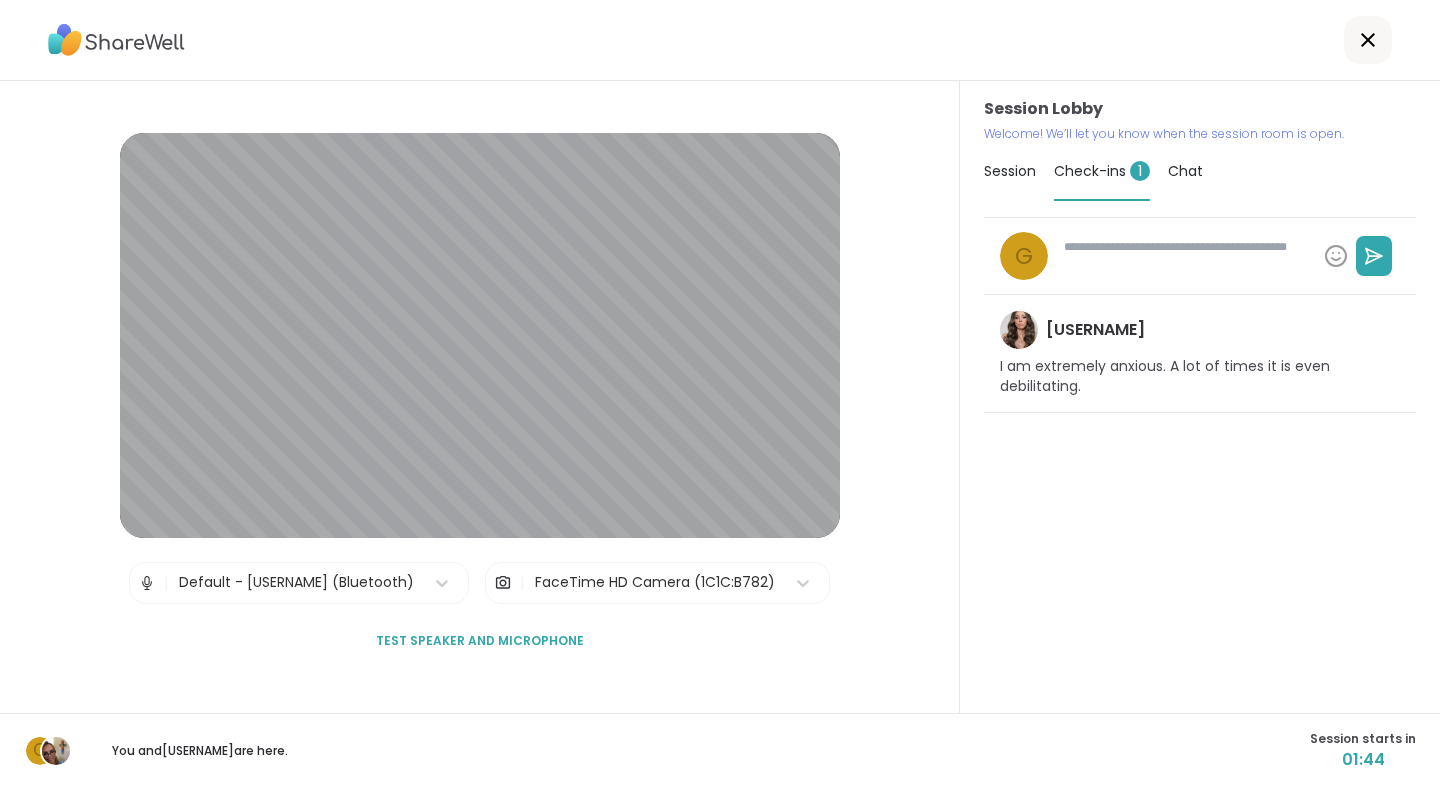 click on "g" at bounding box center (1024, 256) 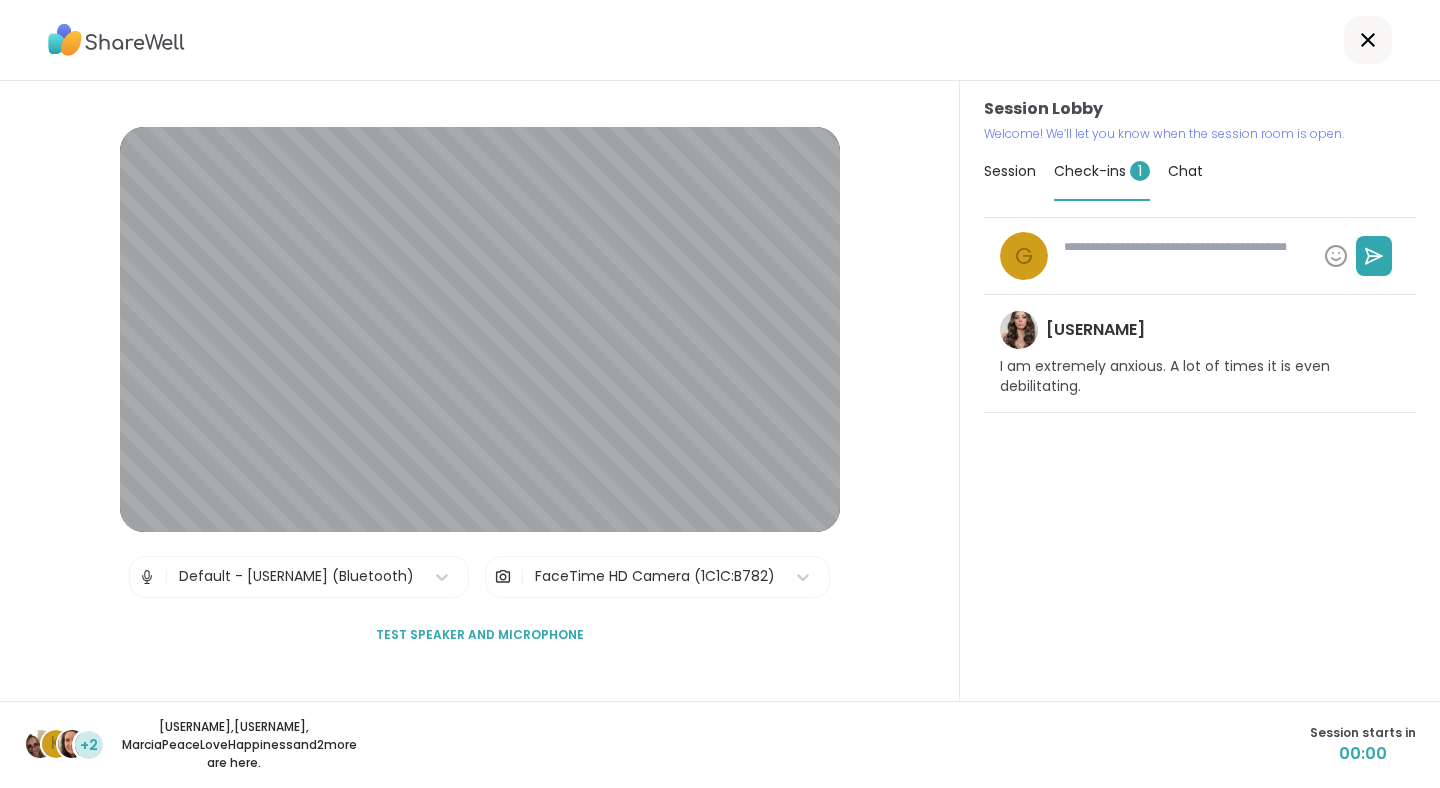 click on "Session" at bounding box center [1010, 171] 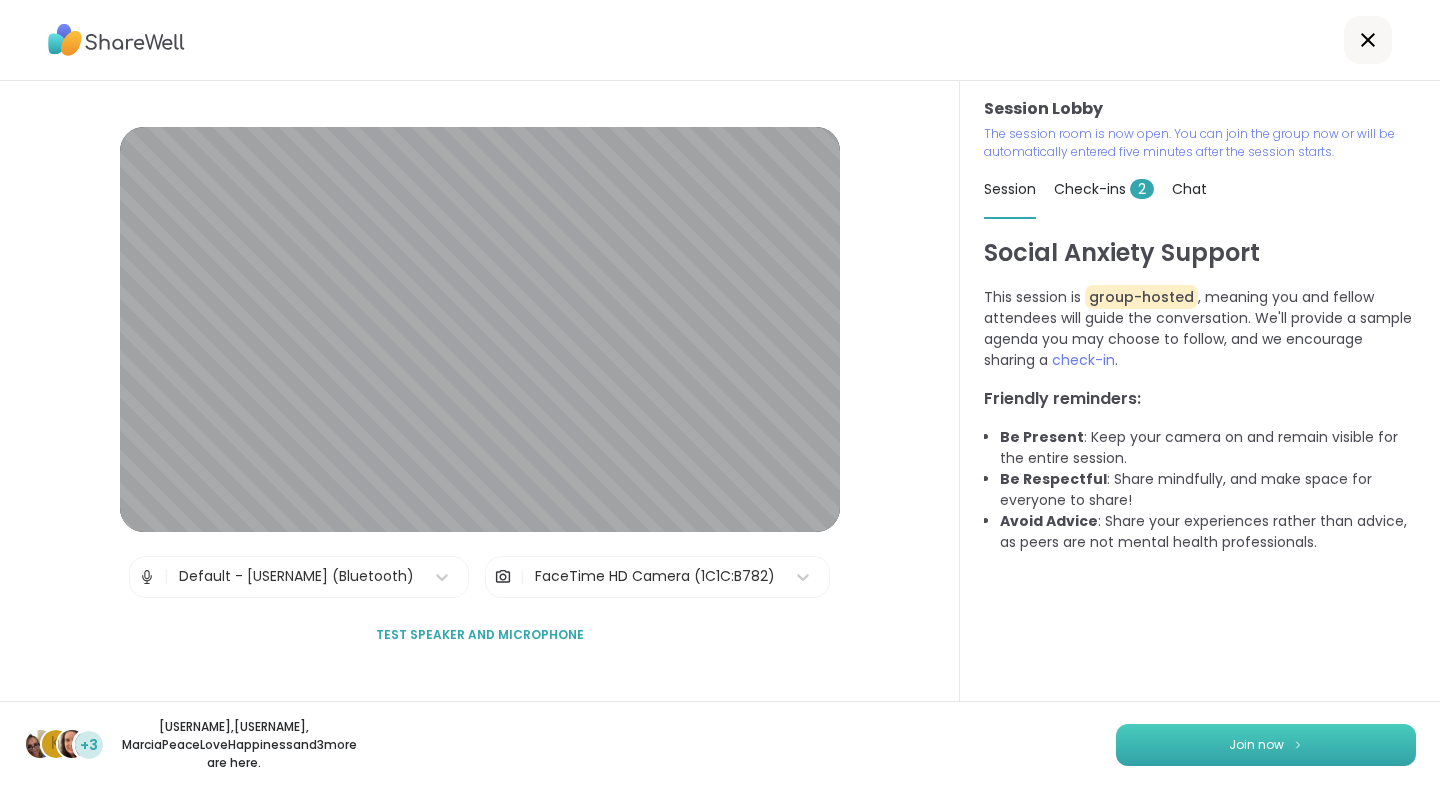 click on "Join now" at bounding box center (1266, 745) 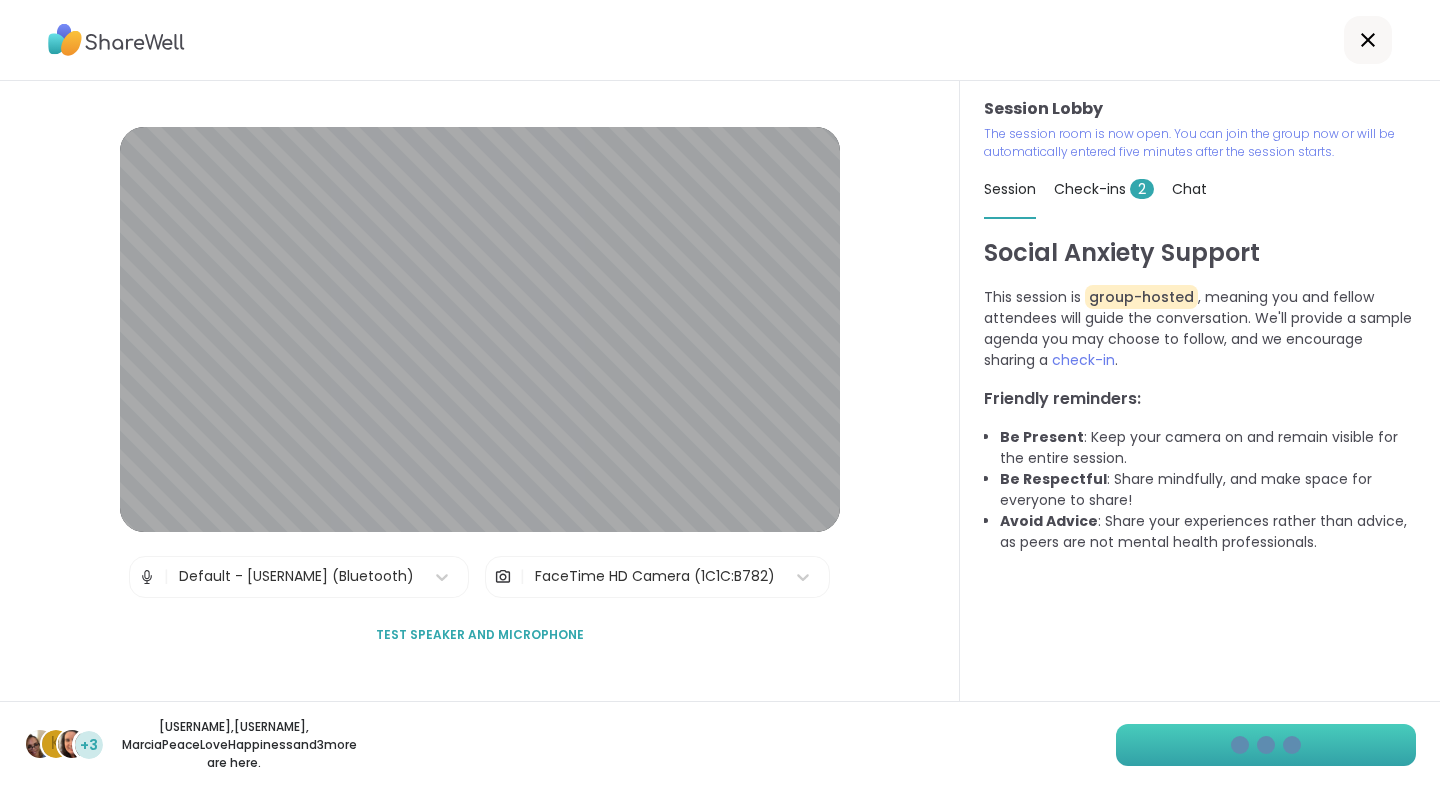 click on "Check-ins 2" at bounding box center [1104, 189] 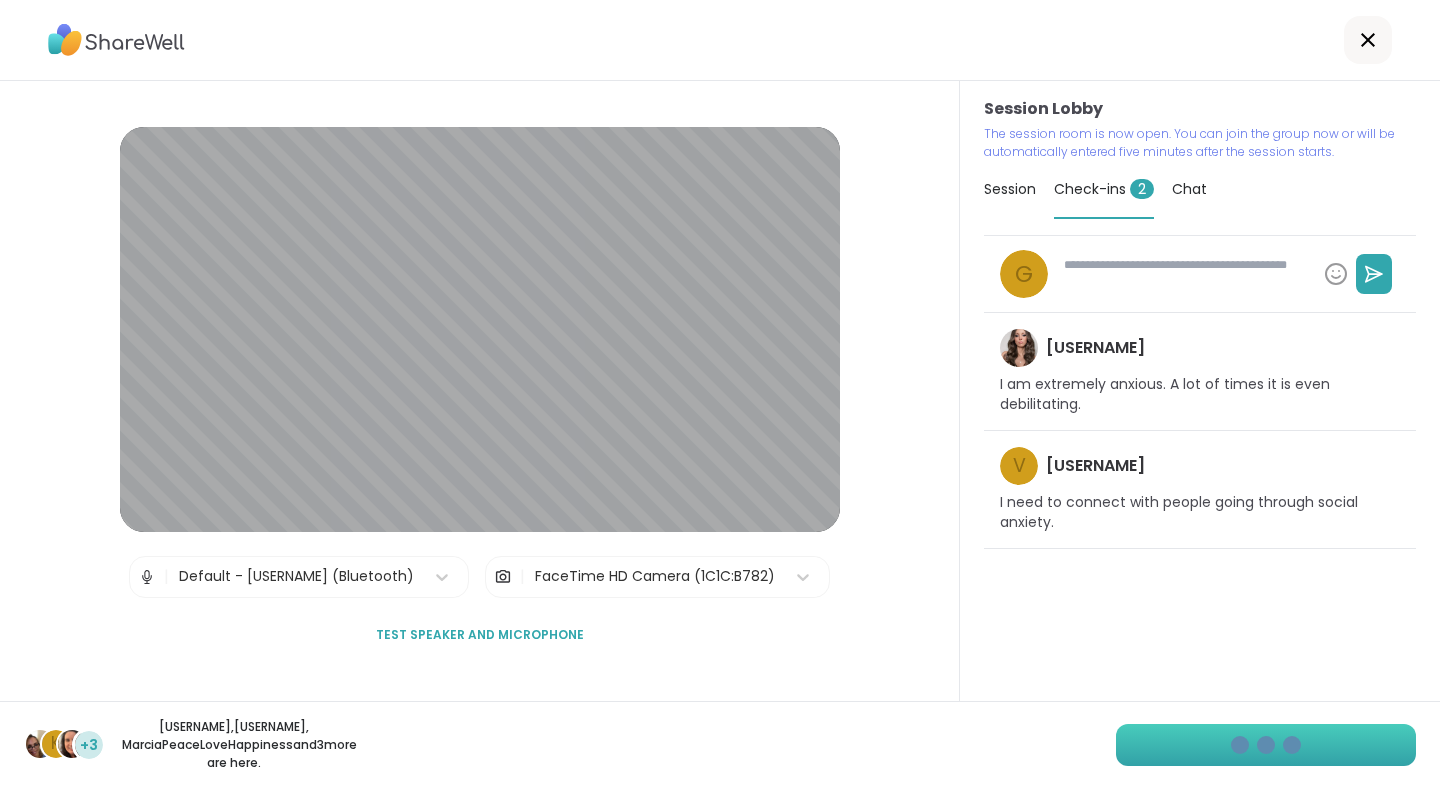 type on "*" 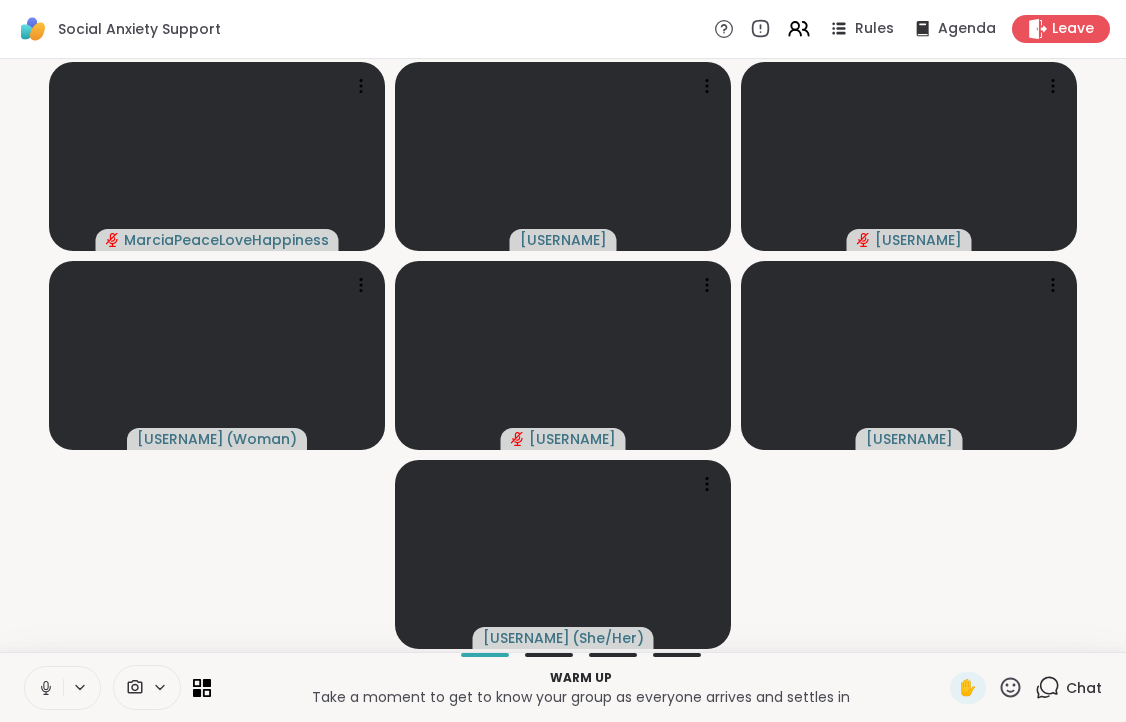 click at bounding box center [44, 688] 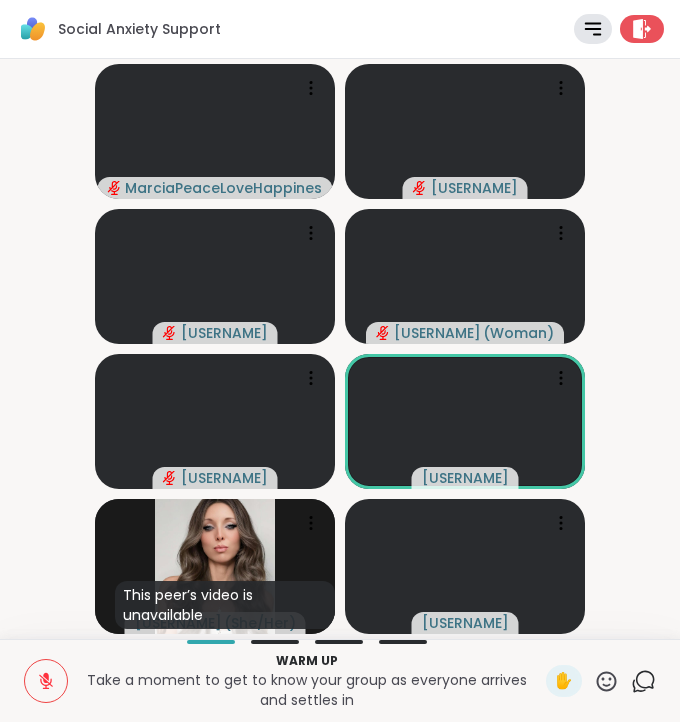 click at bounding box center (275, 642) 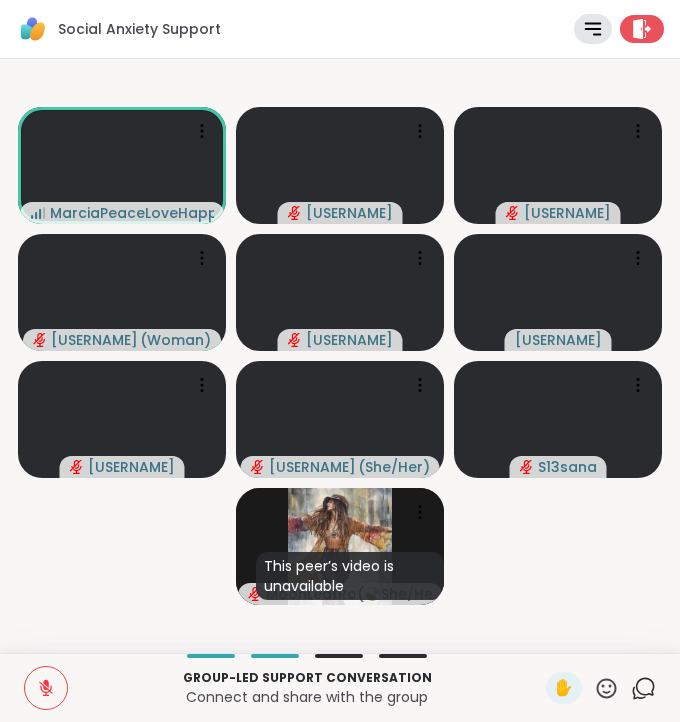 click 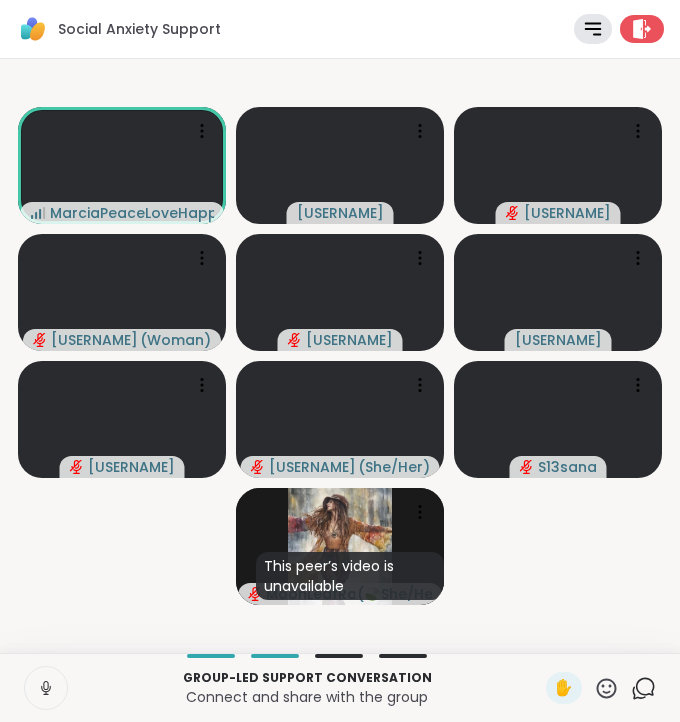 click 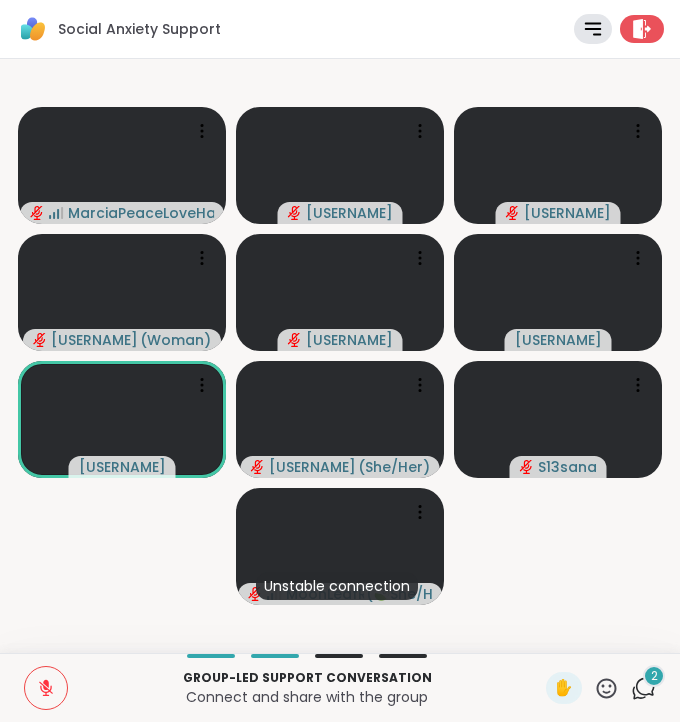 drag, startPoint x: 48, startPoint y: 679, endPoint x: 1432, endPoint y: 507, distance: 1394.6469 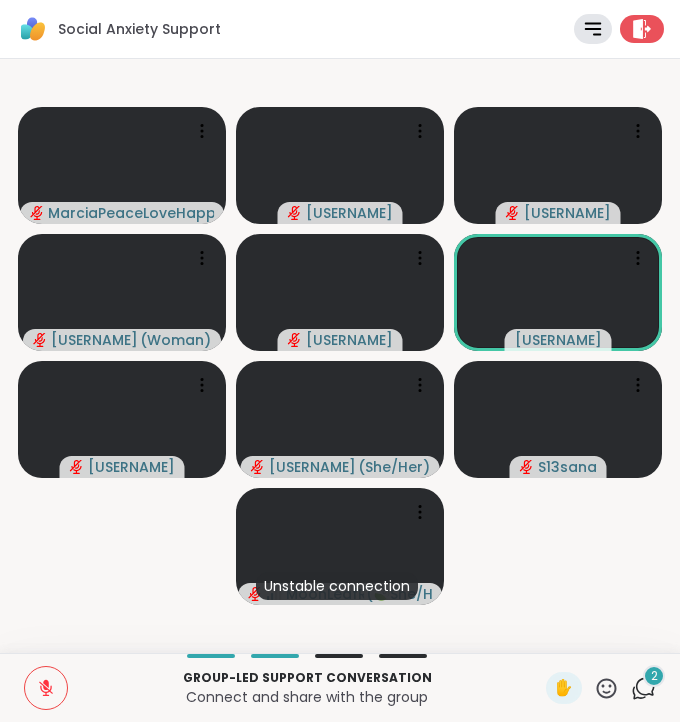 click 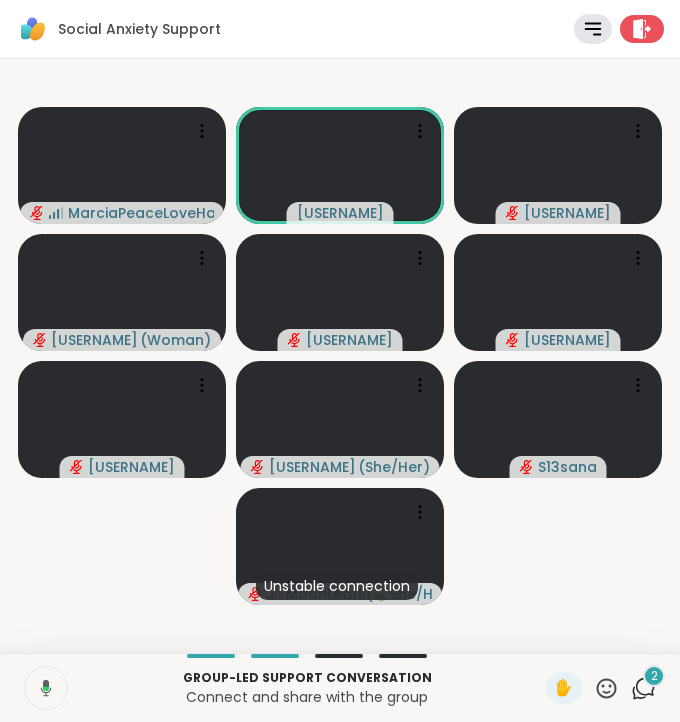 click 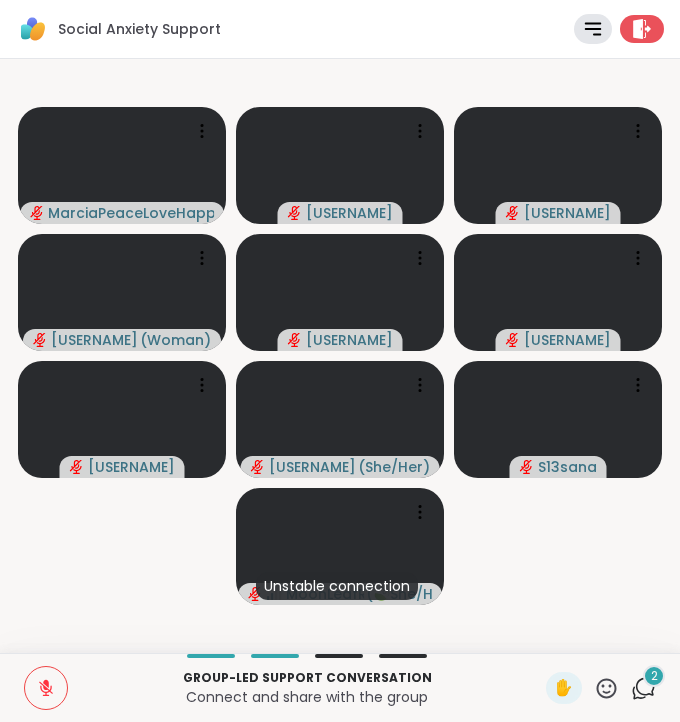 click 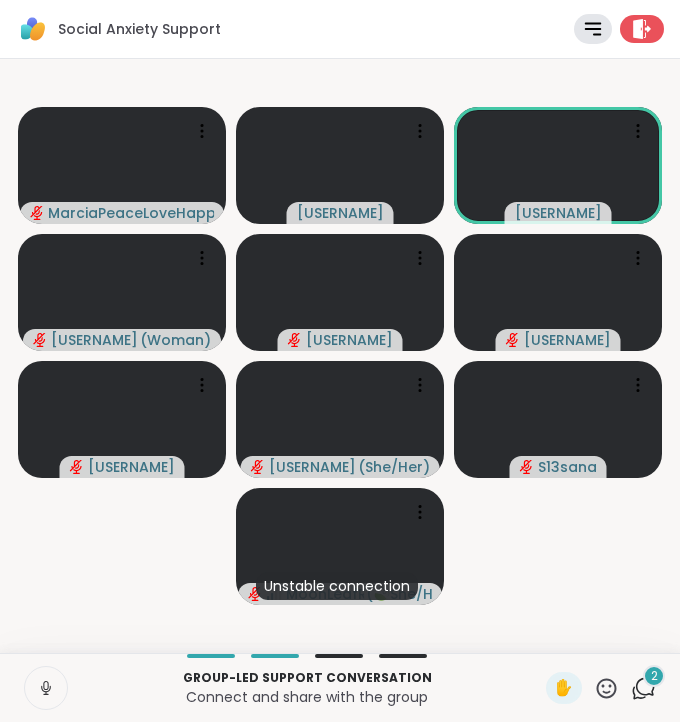 click 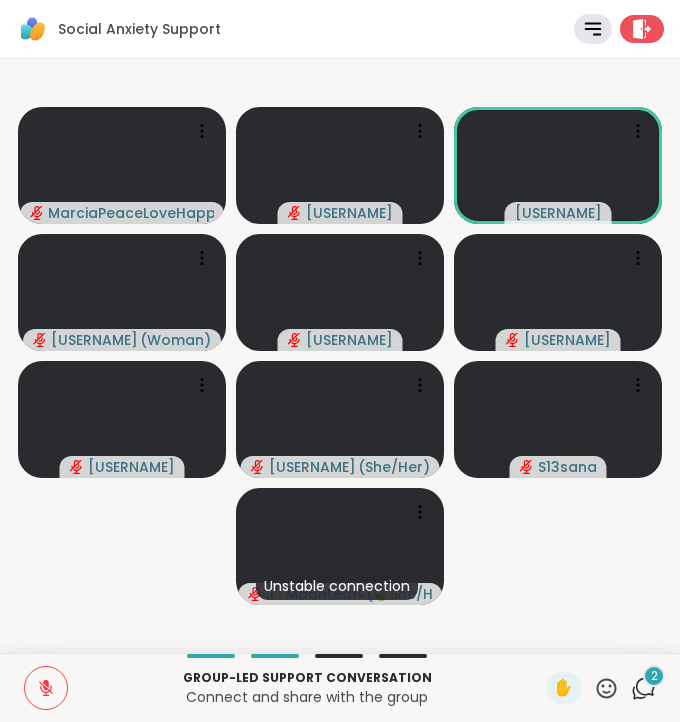 click 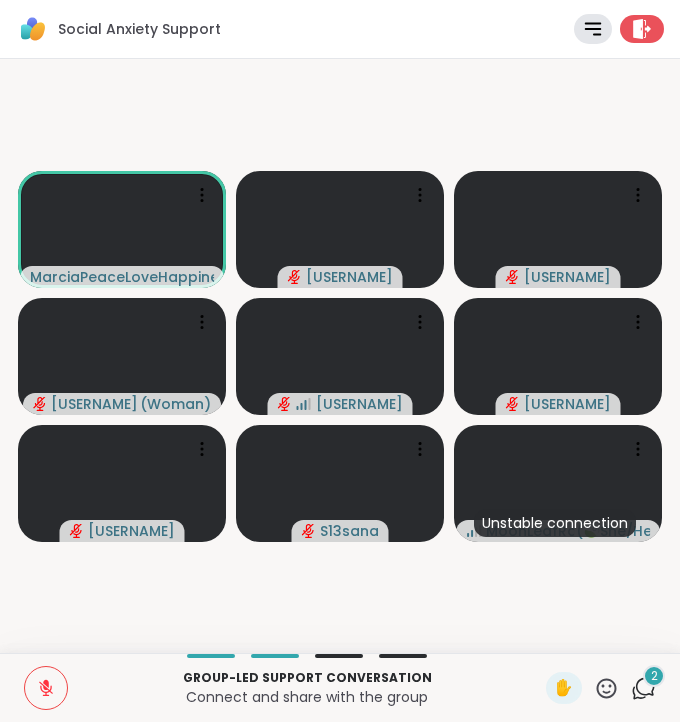 click 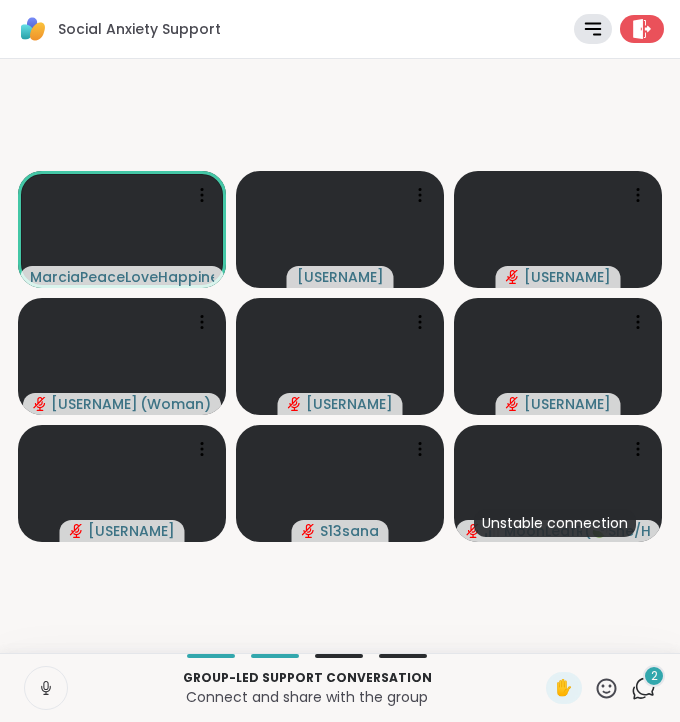 click 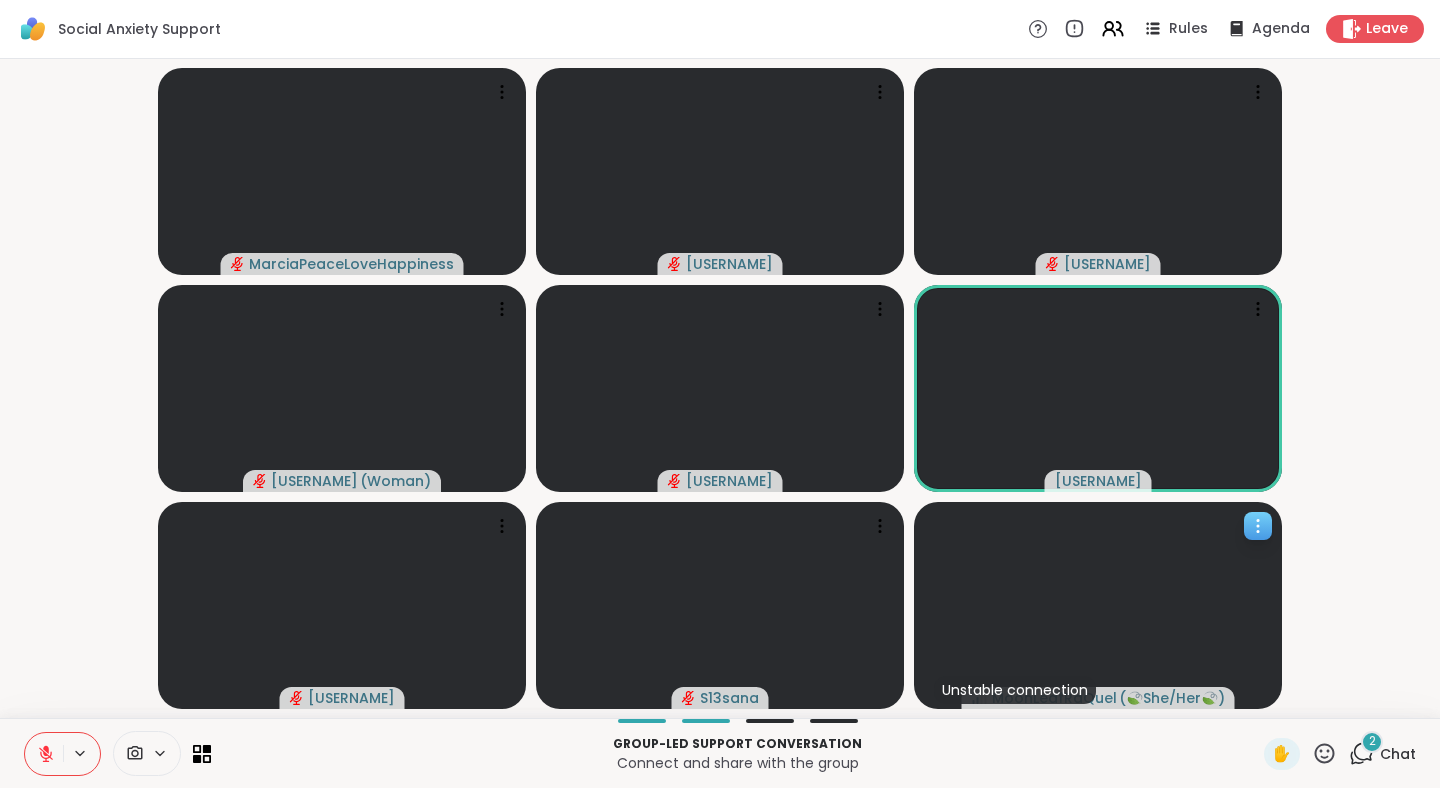 click on "Unstable connection" at bounding box center [1015, 690] 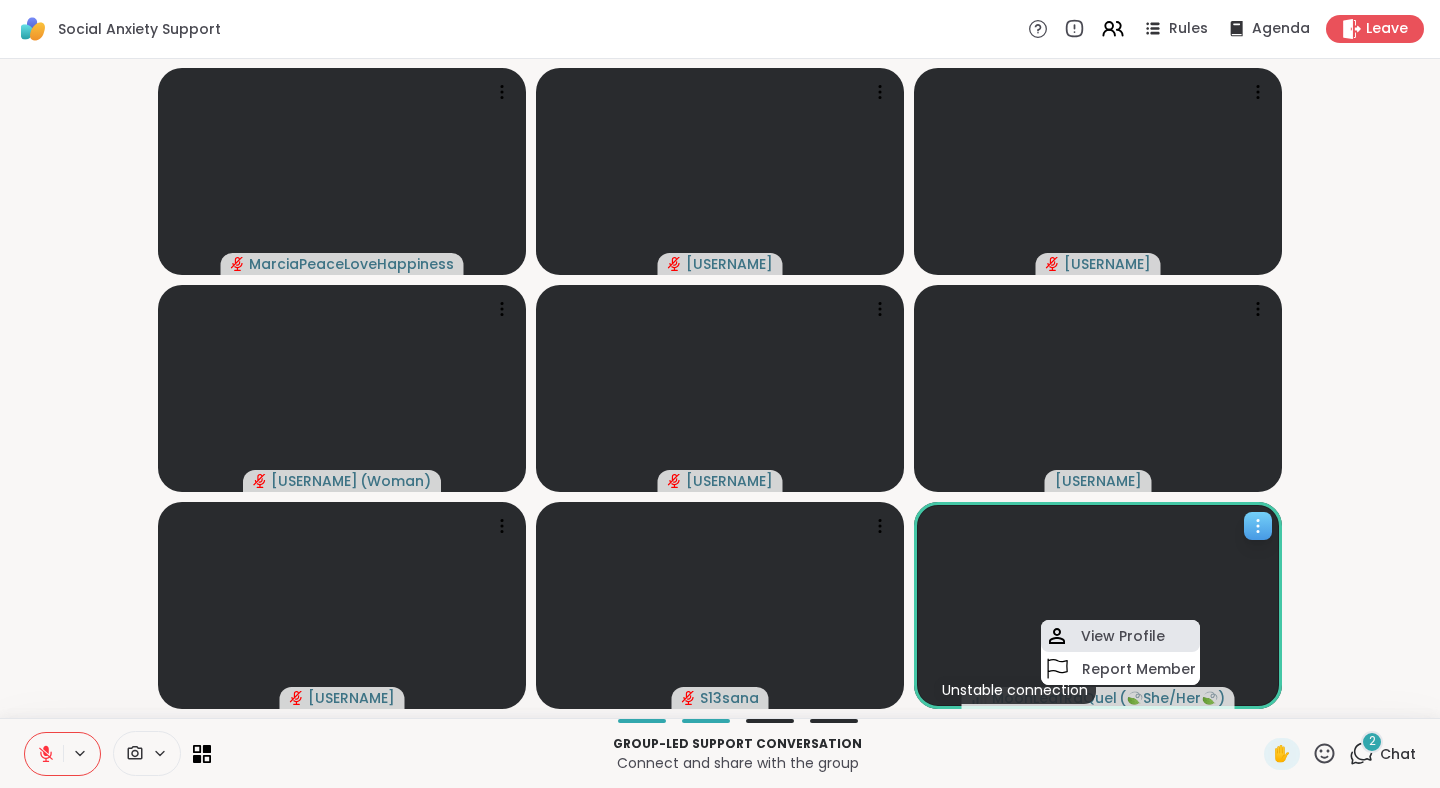 click on "View Profile" at bounding box center (1120, 636) 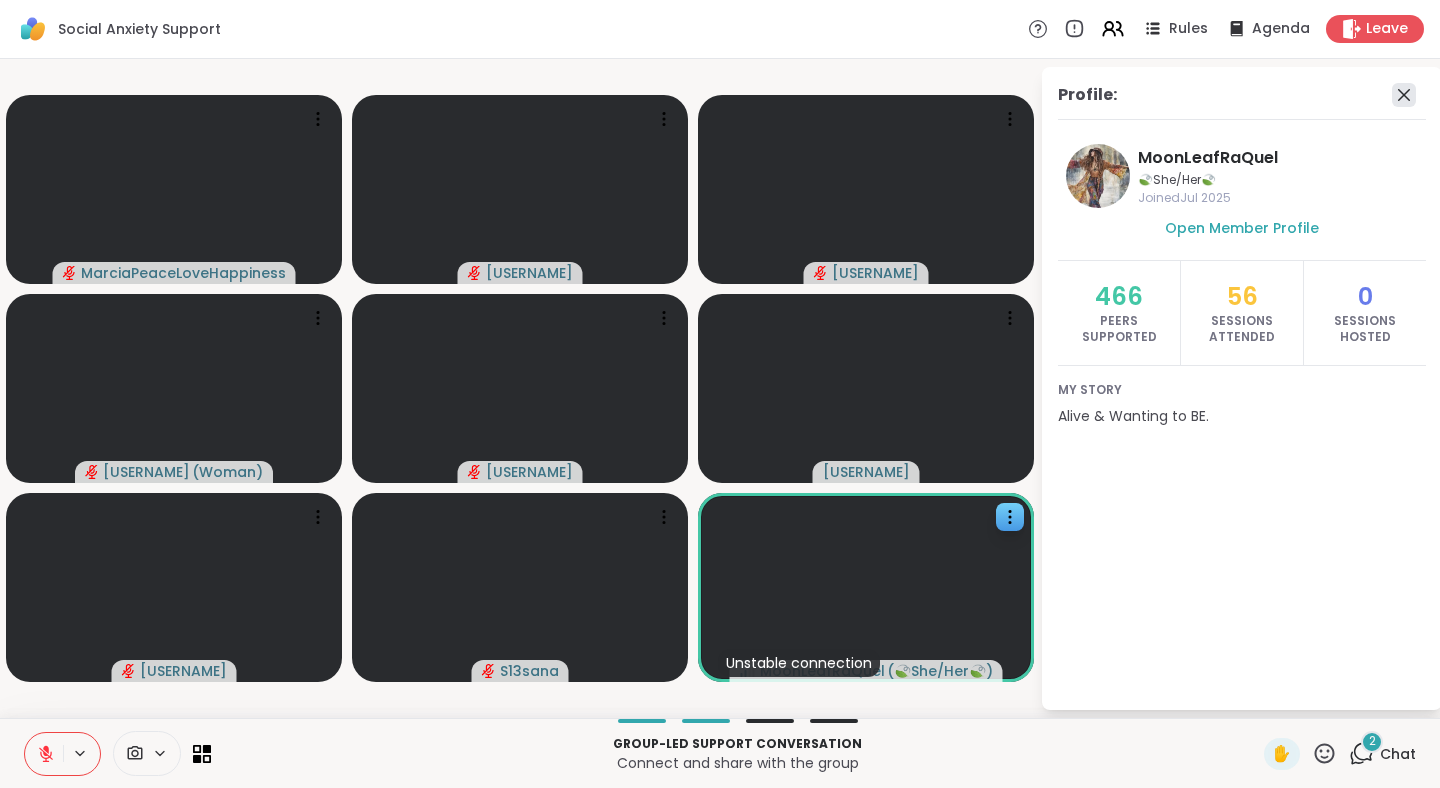 click 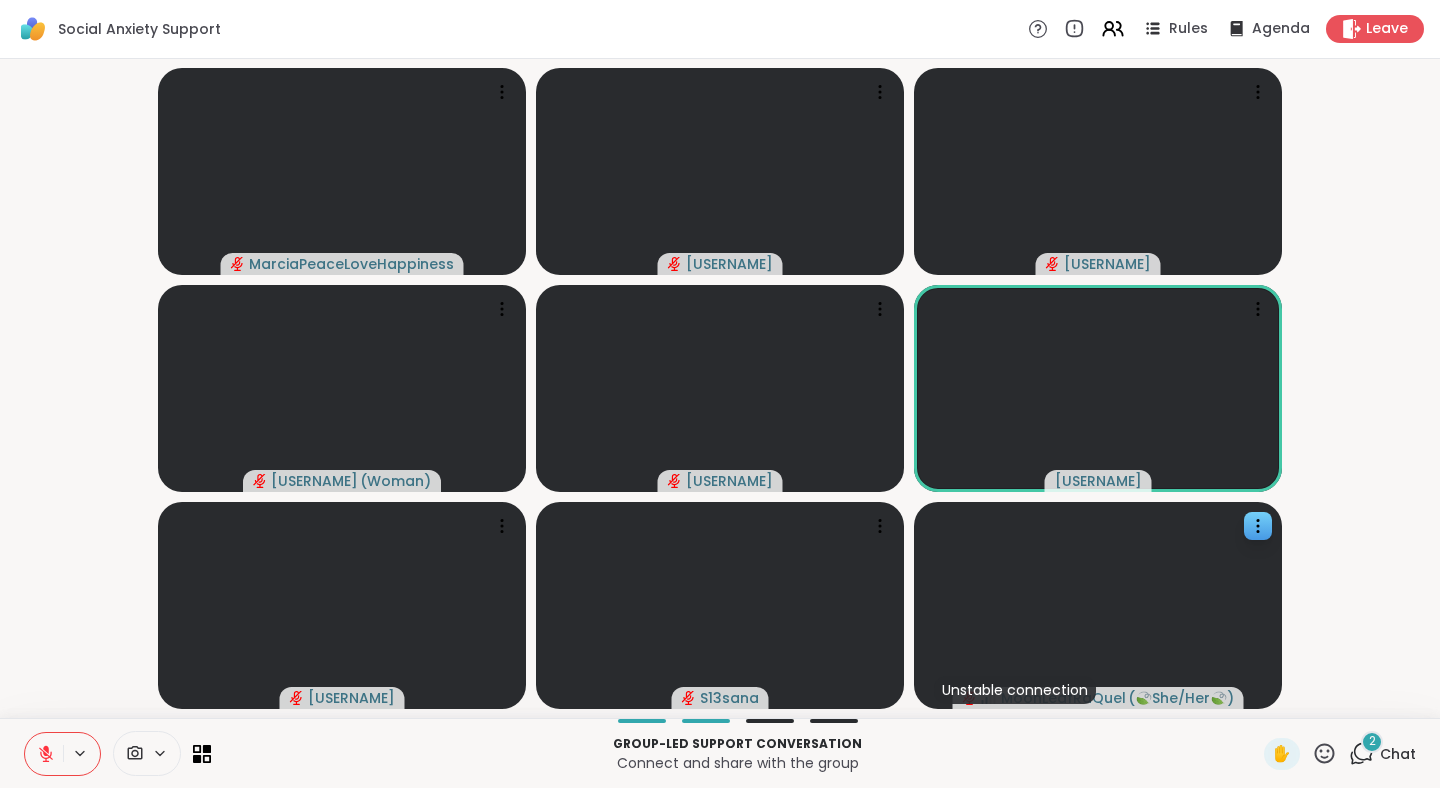 click on "Group-led support conversation Connect and share with the group ✋ 2 Chat" at bounding box center [720, 753] 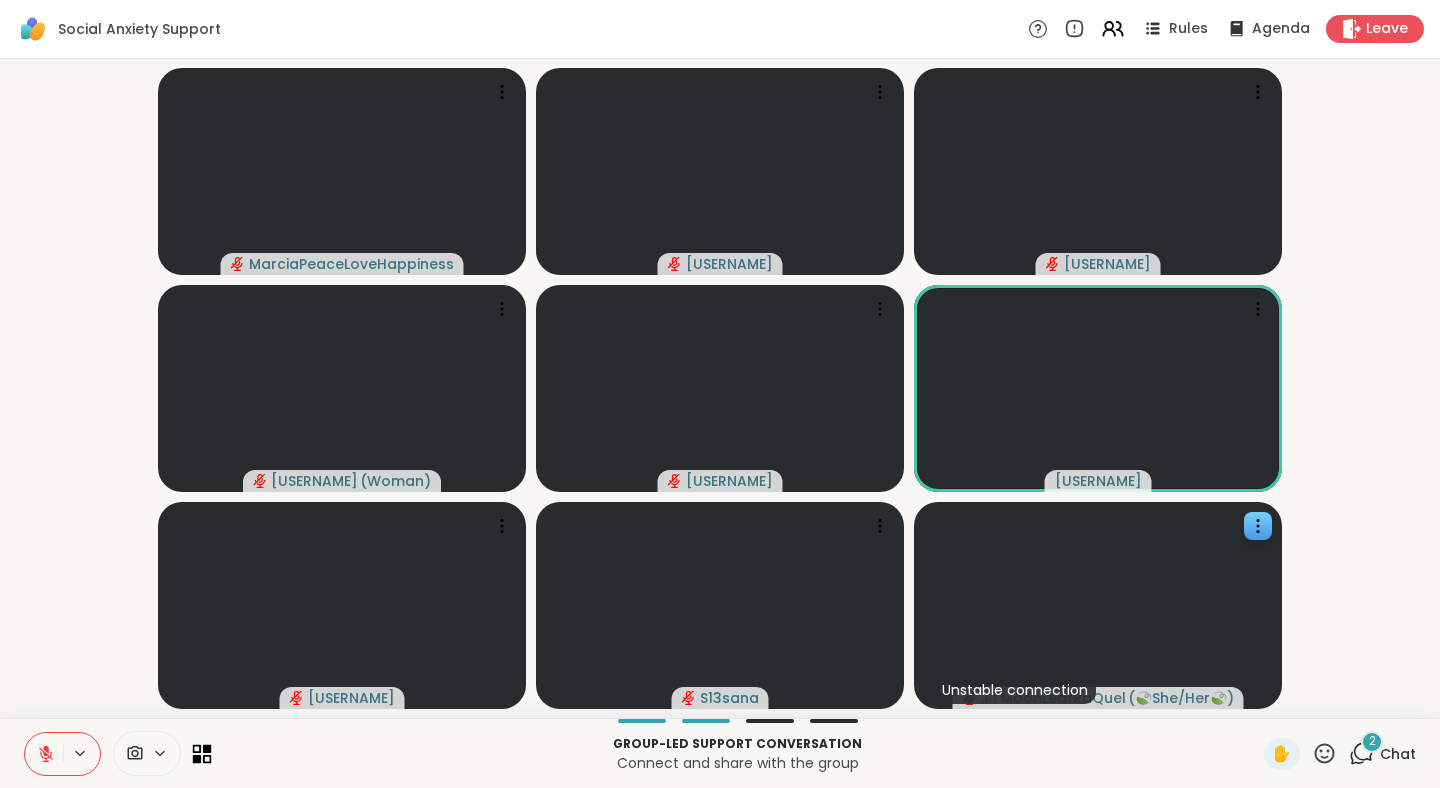 click 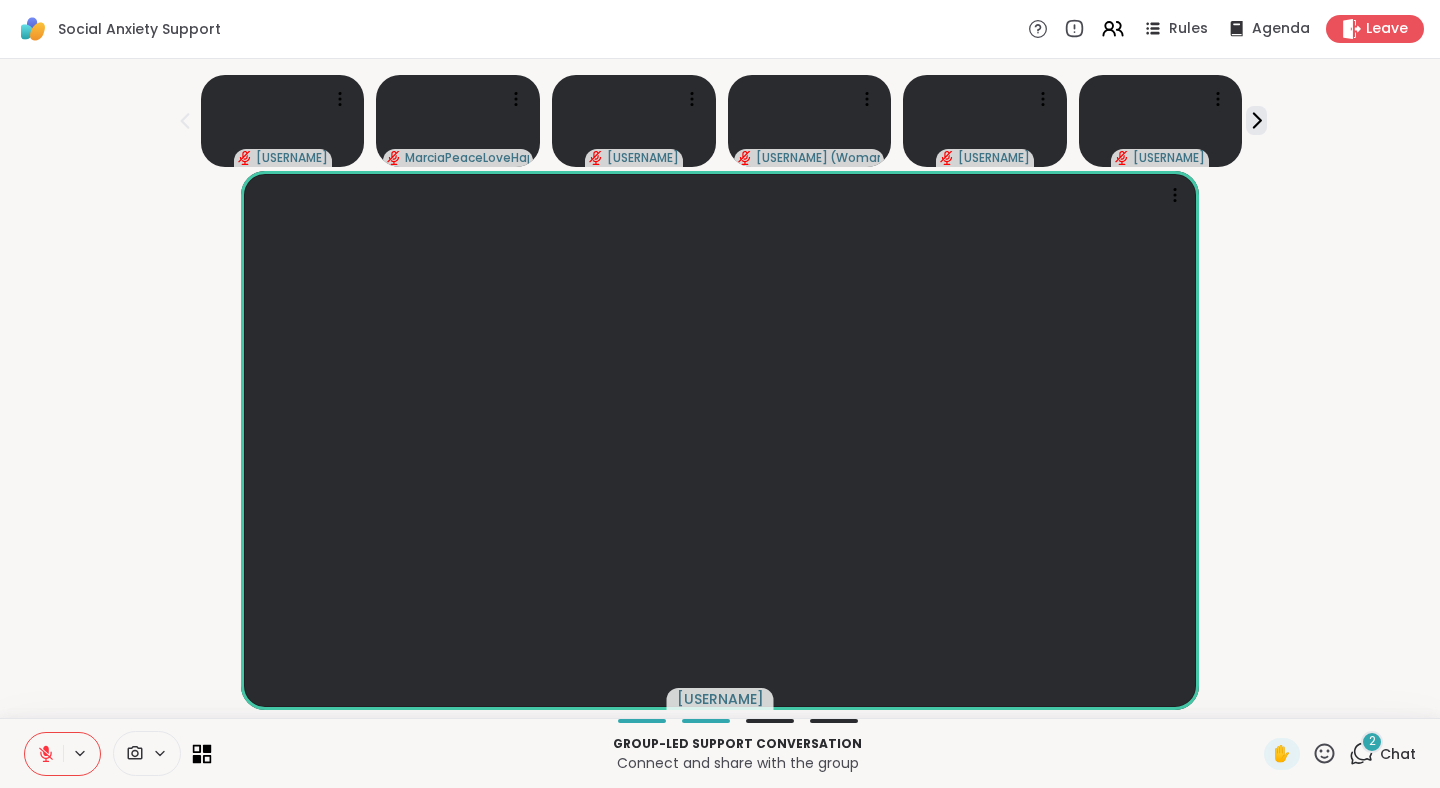 click 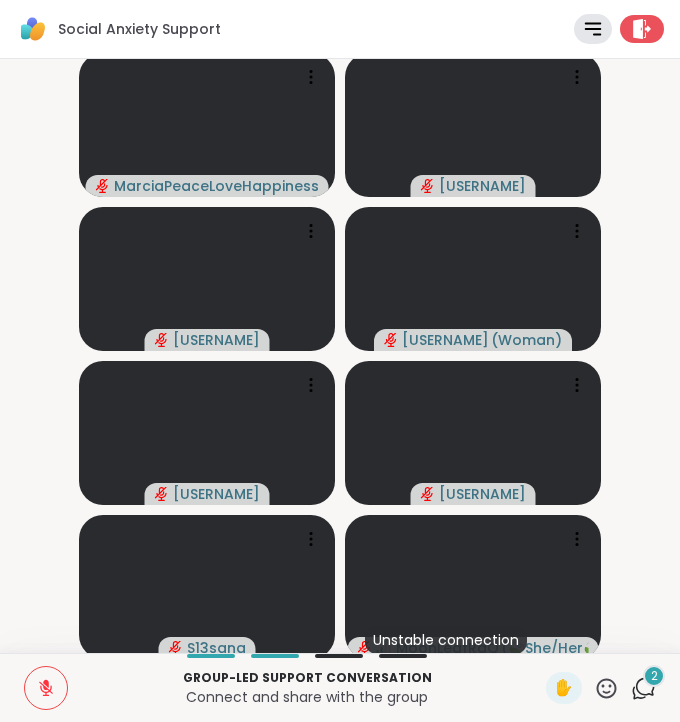 click 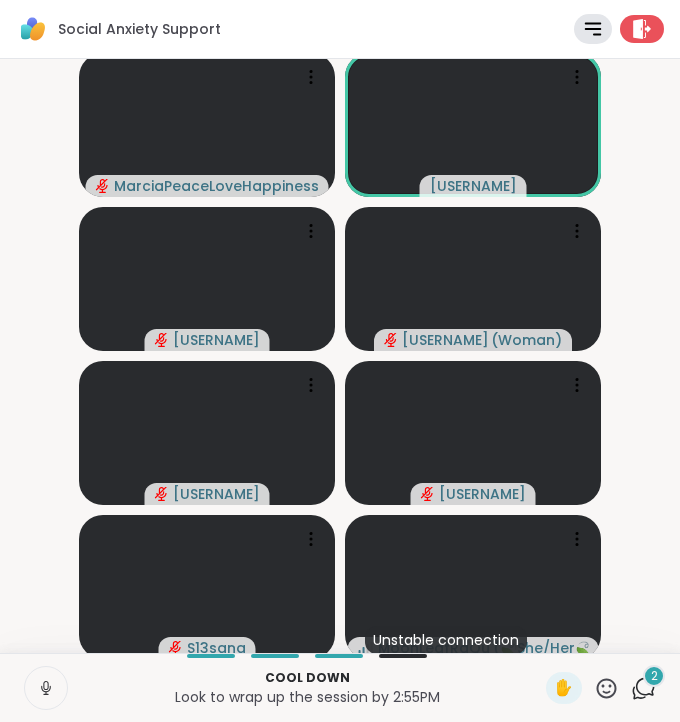 click 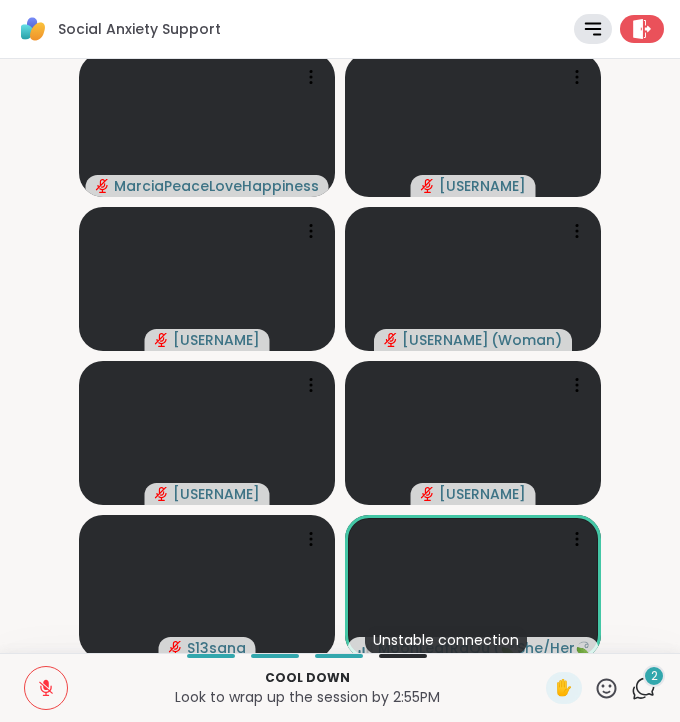 click at bounding box center [46, 688] 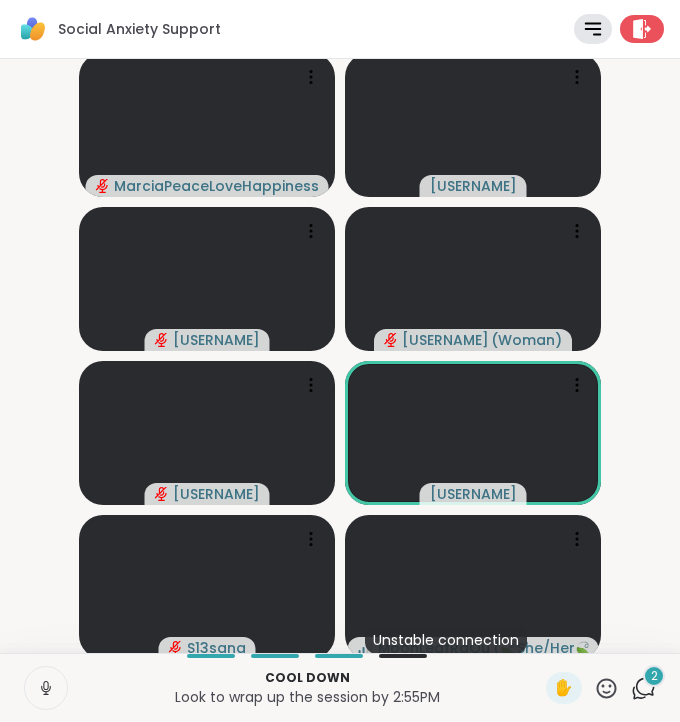 click 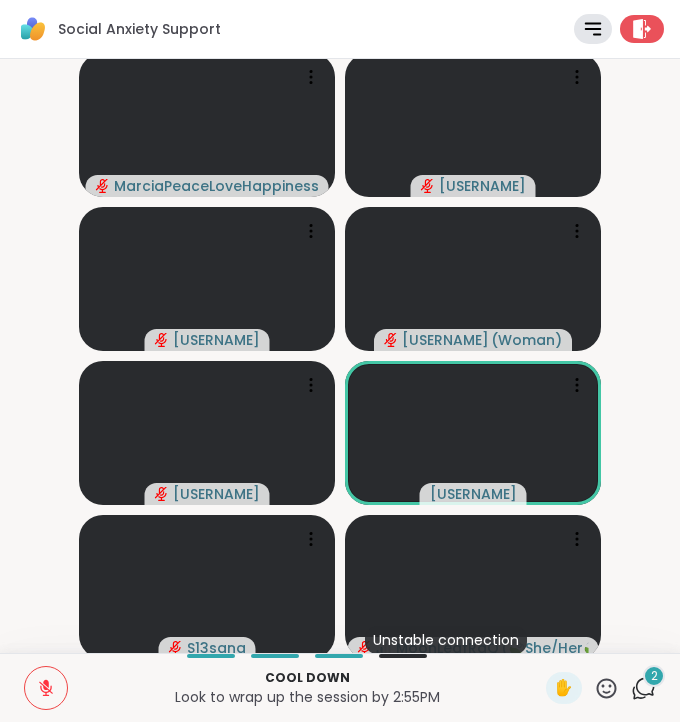 click at bounding box center (46, 688) 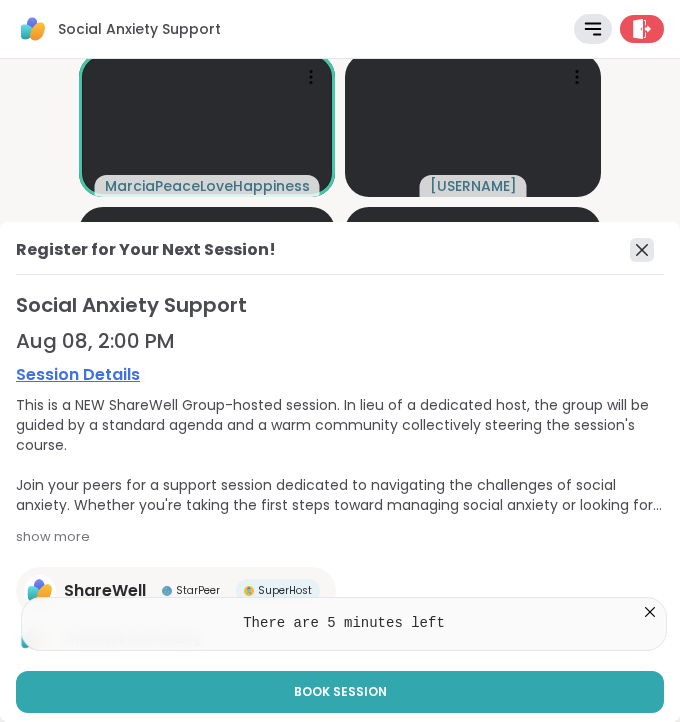 click 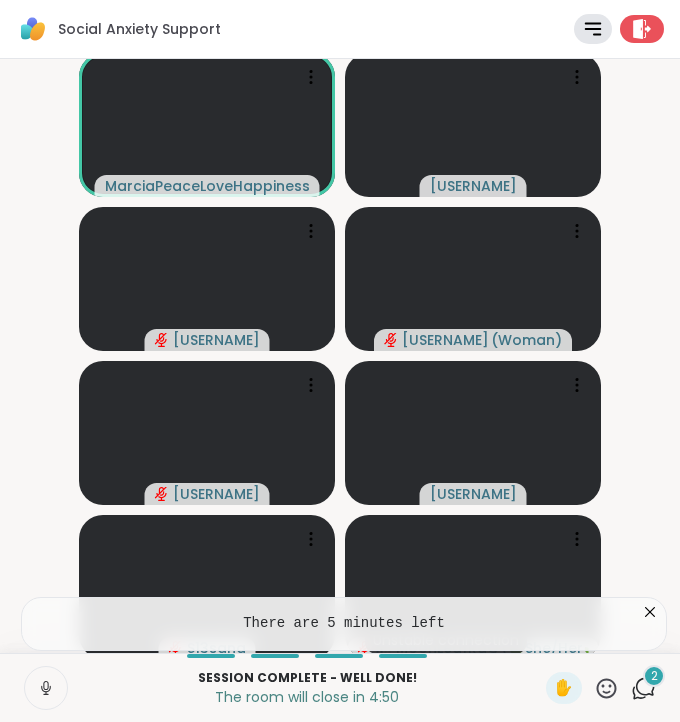 click 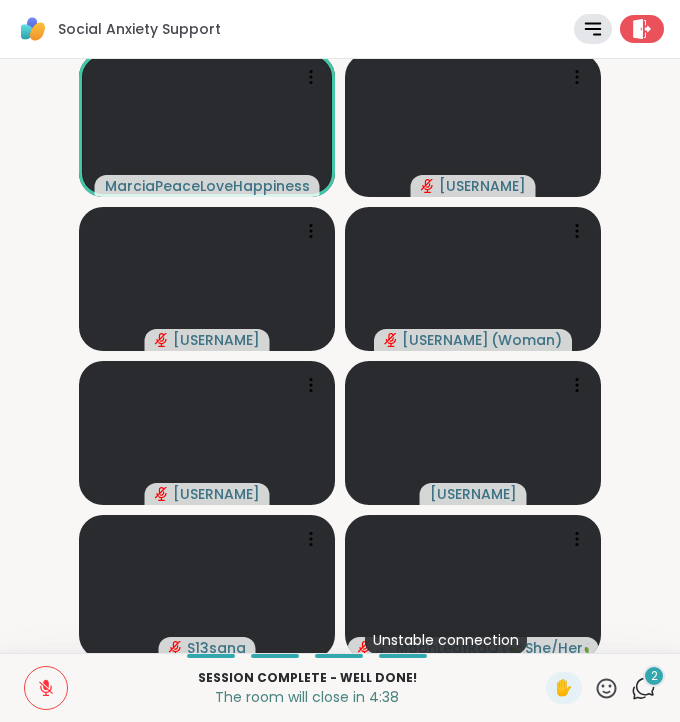 click on "2" at bounding box center (654, 676) 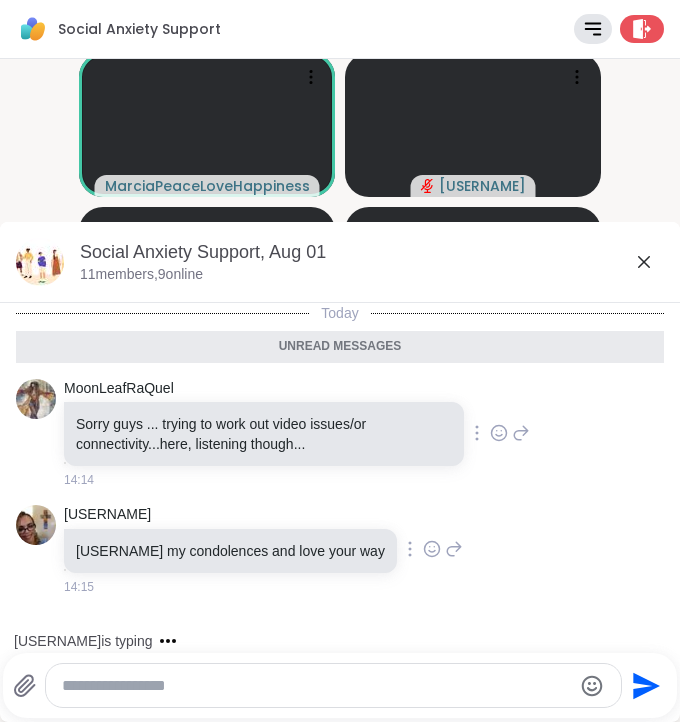 scroll, scrollTop: 4, scrollLeft: 0, axis: vertical 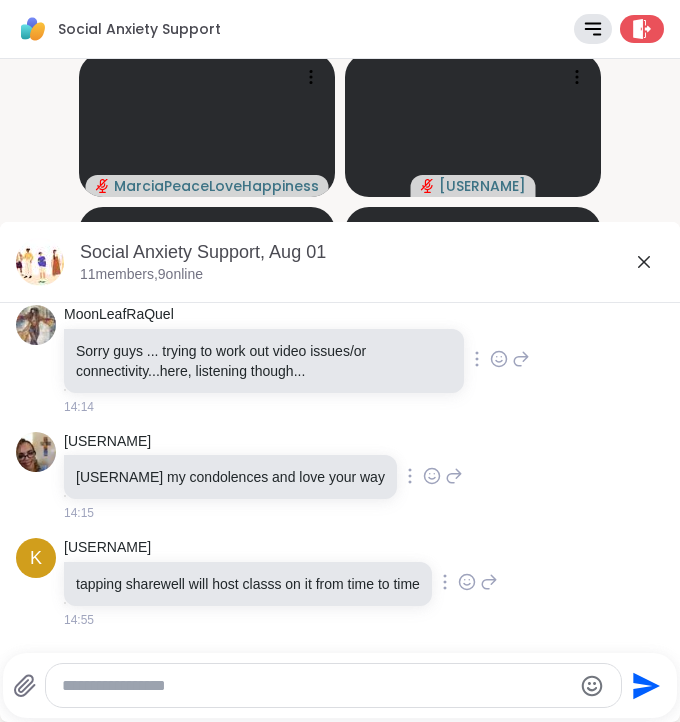 click 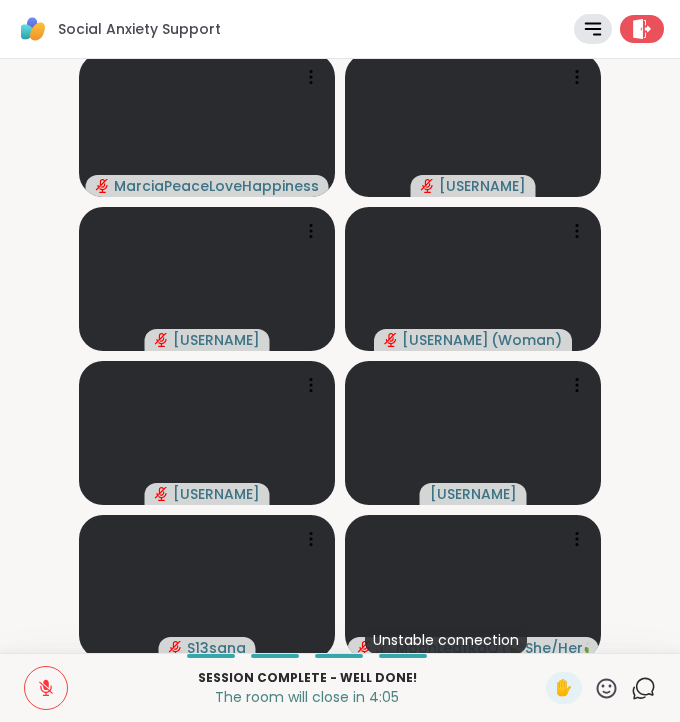 click at bounding box center (46, 688) 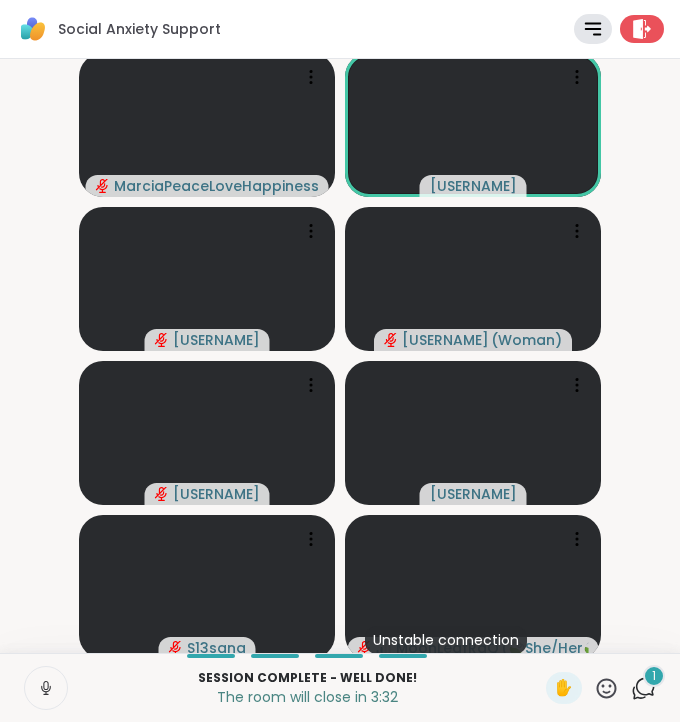 click 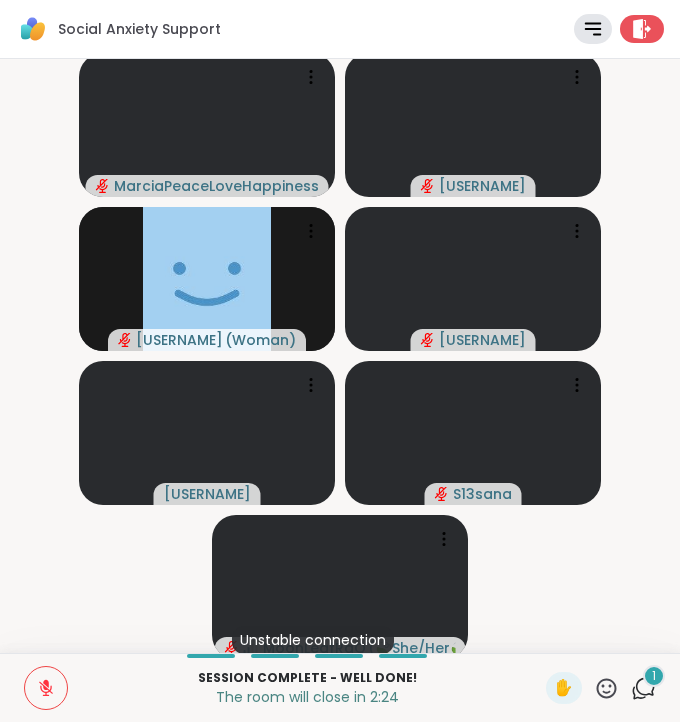 click 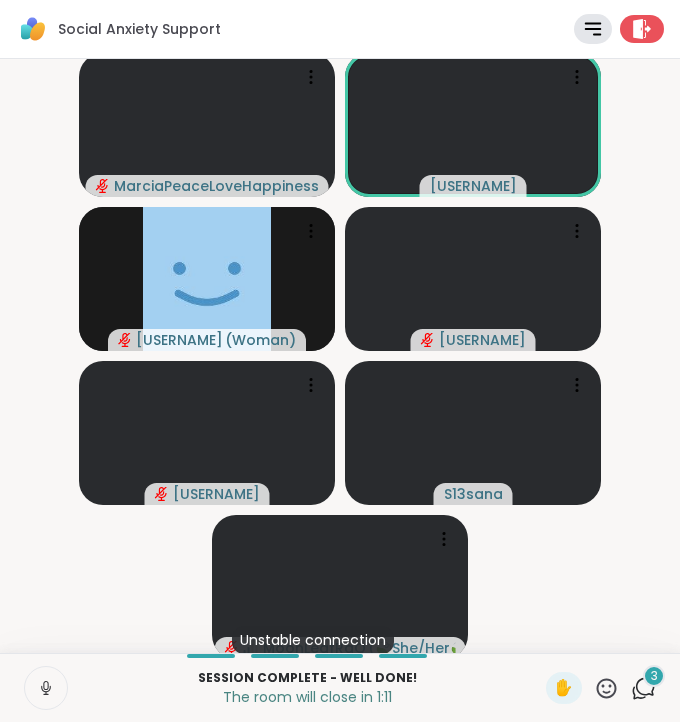 click at bounding box center [46, 688] 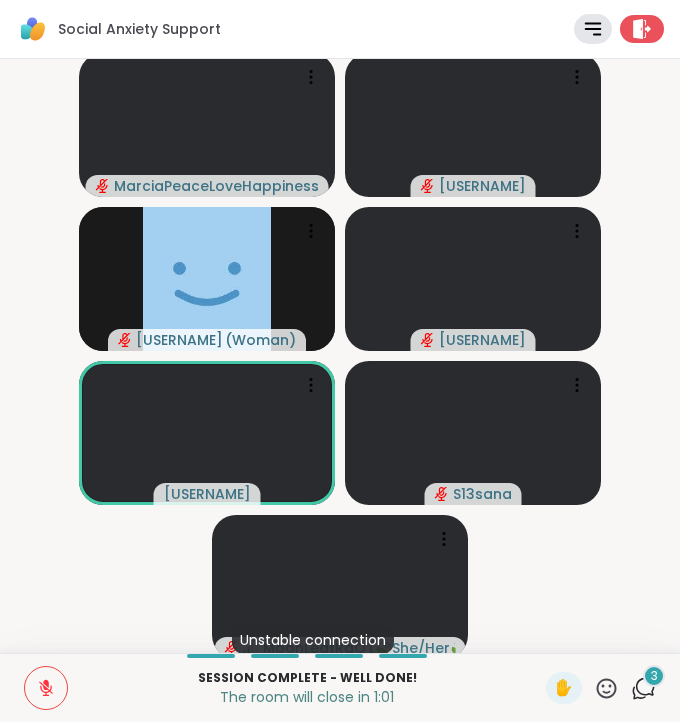 click 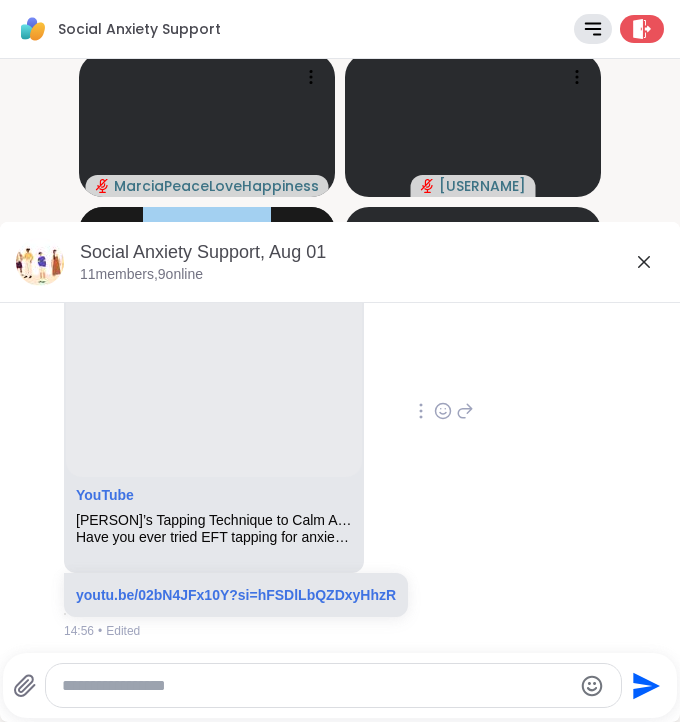 scroll, scrollTop: 580, scrollLeft: 0, axis: vertical 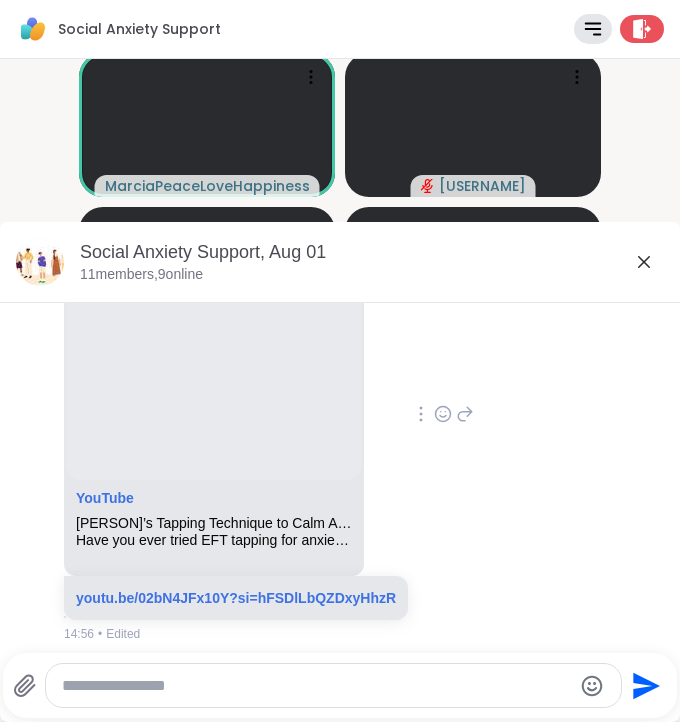 click 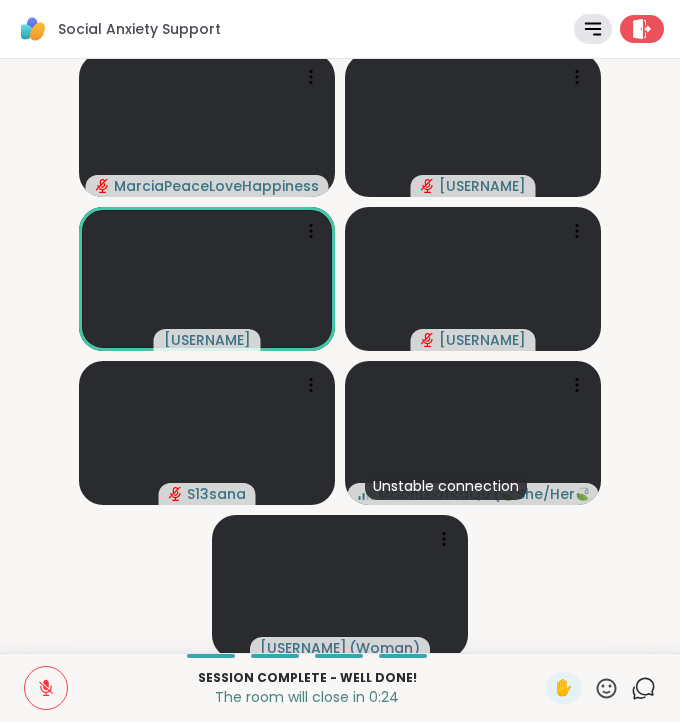 click on "[USERNAME] [USERNAME] [USERNAME] [USERNAME] [USERNAME] [USERNAME] ( Woman )" at bounding box center (340, 356) 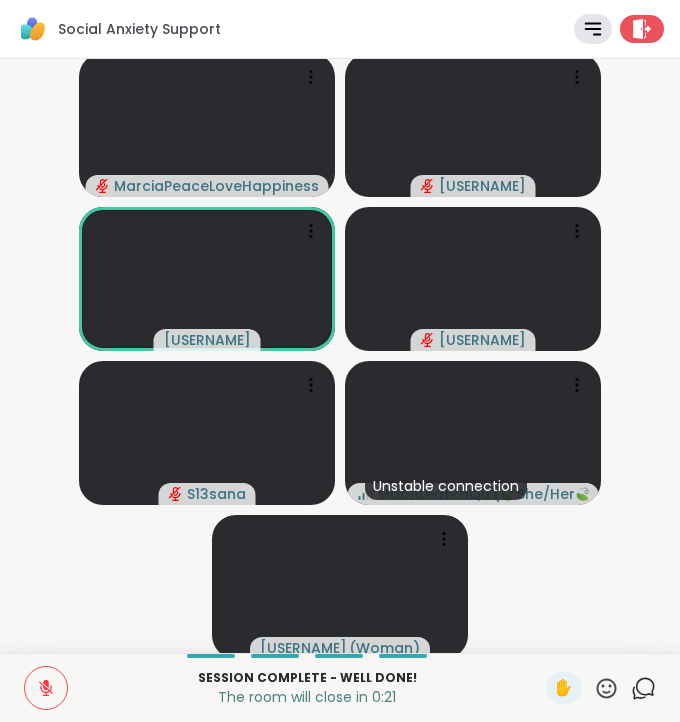 click 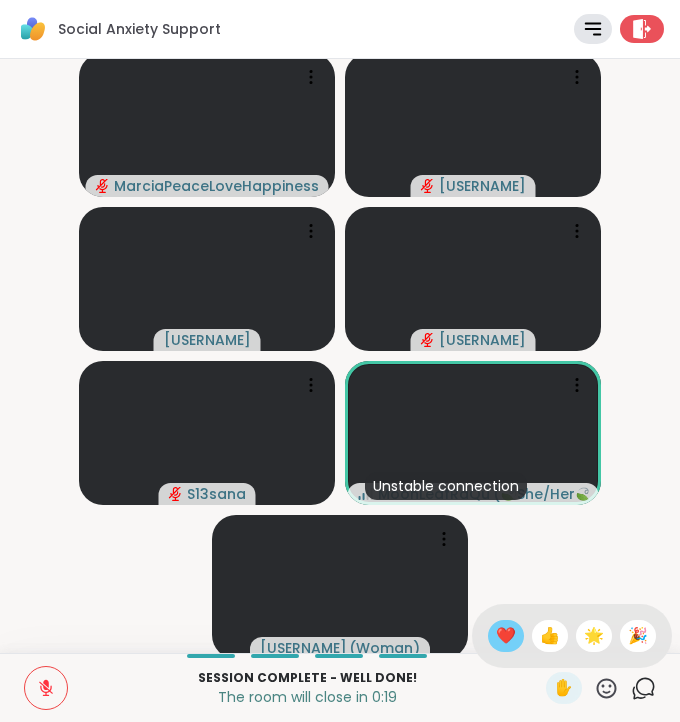 click on "❤️" at bounding box center [506, 636] 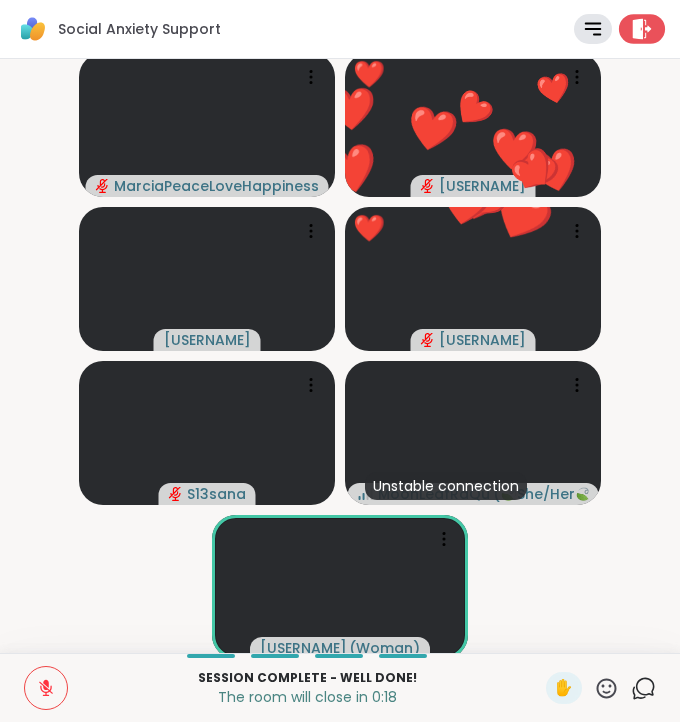 click 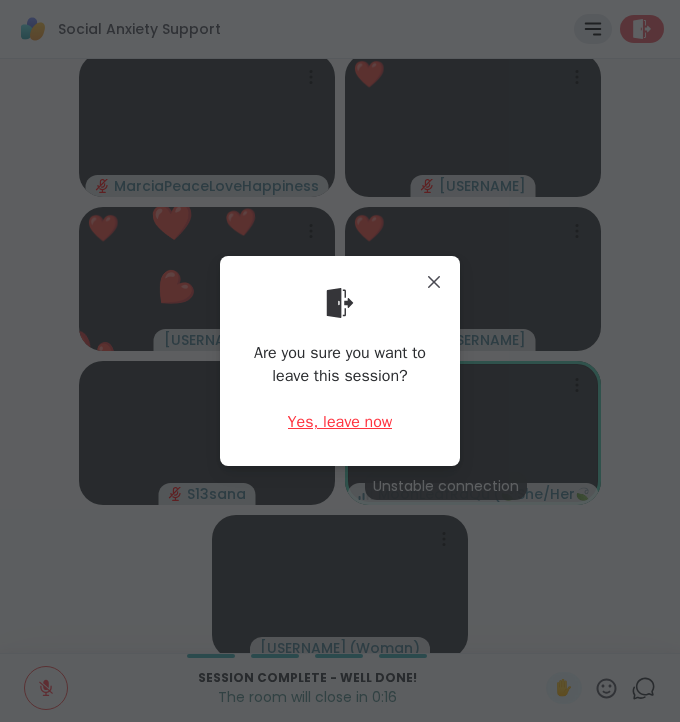 click on "Yes, leave now" at bounding box center [340, 422] 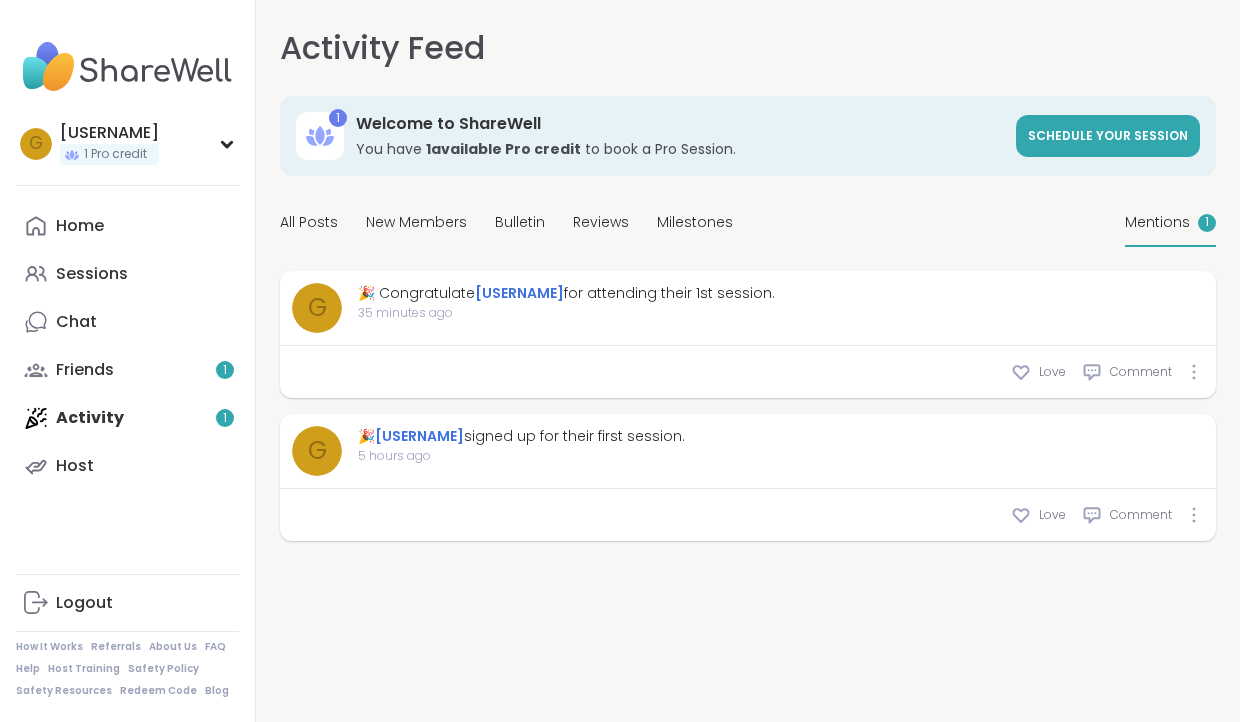 scroll, scrollTop: 0, scrollLeft: 0, axis: both 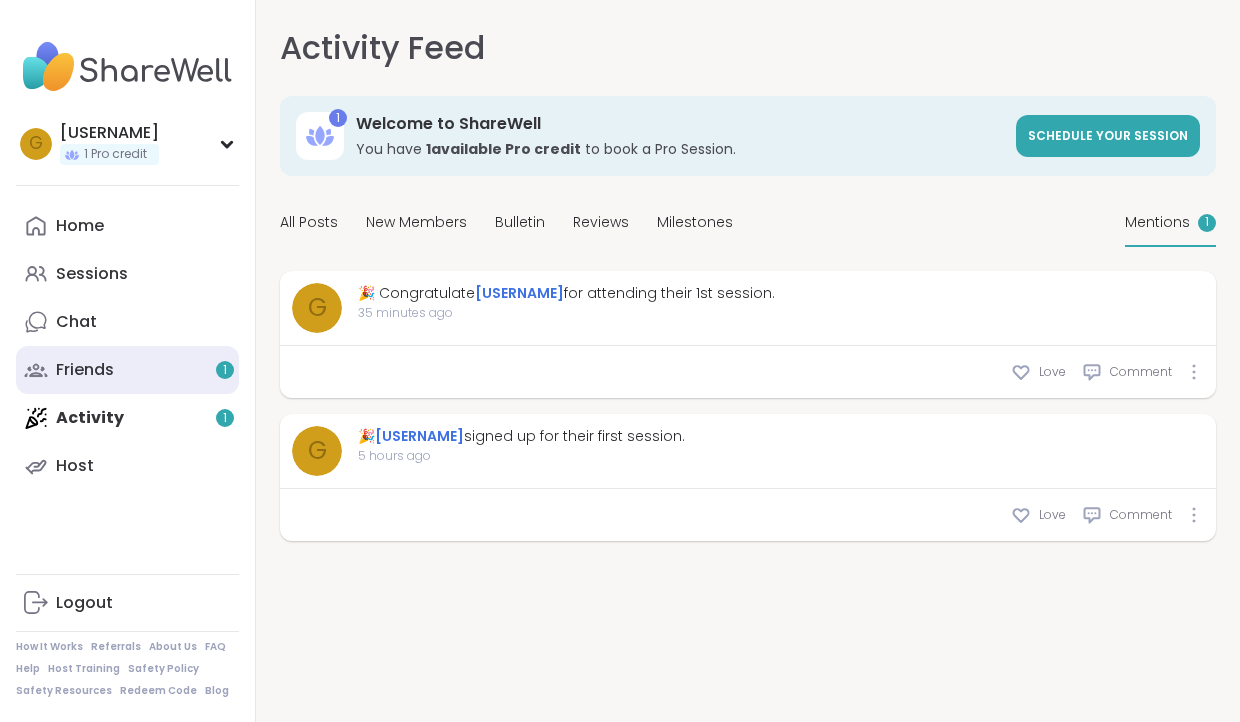 click on "Friends 1" at bounding box center (127, 370) 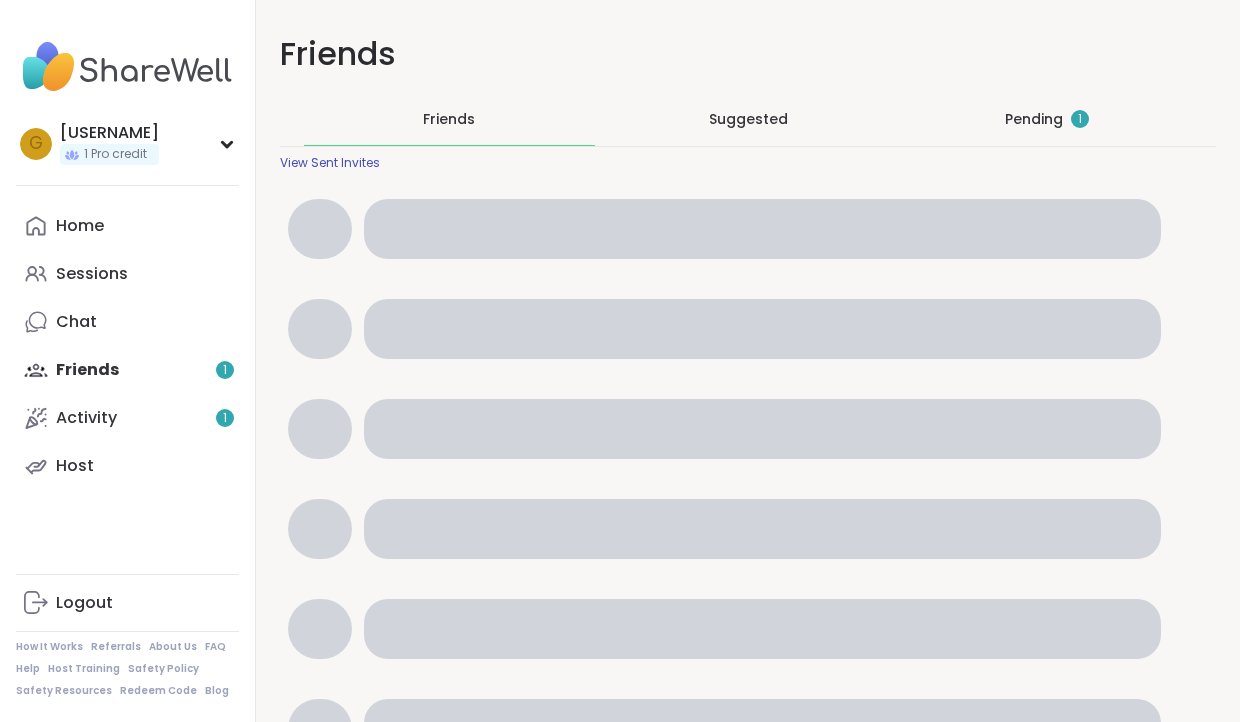 scroll, scrollTop: 0, scrollLeft: 0, axis: both 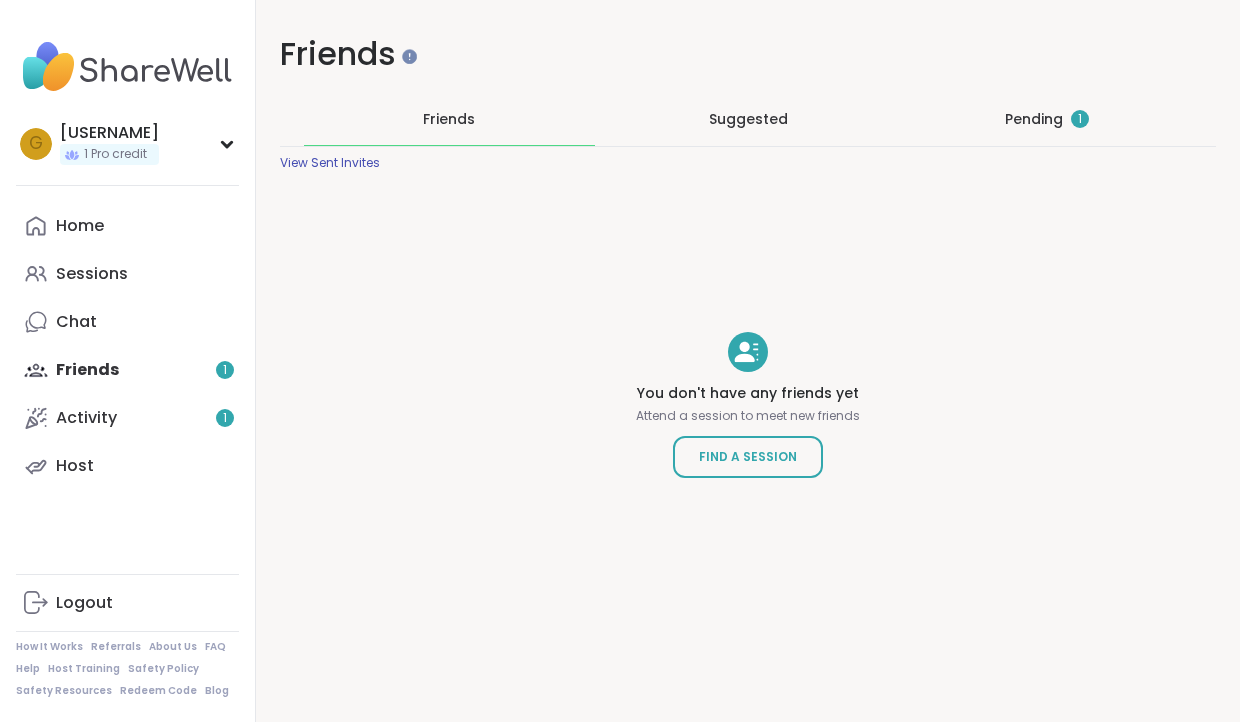 click on "Pending   1" at bounding box center [1047, 119] 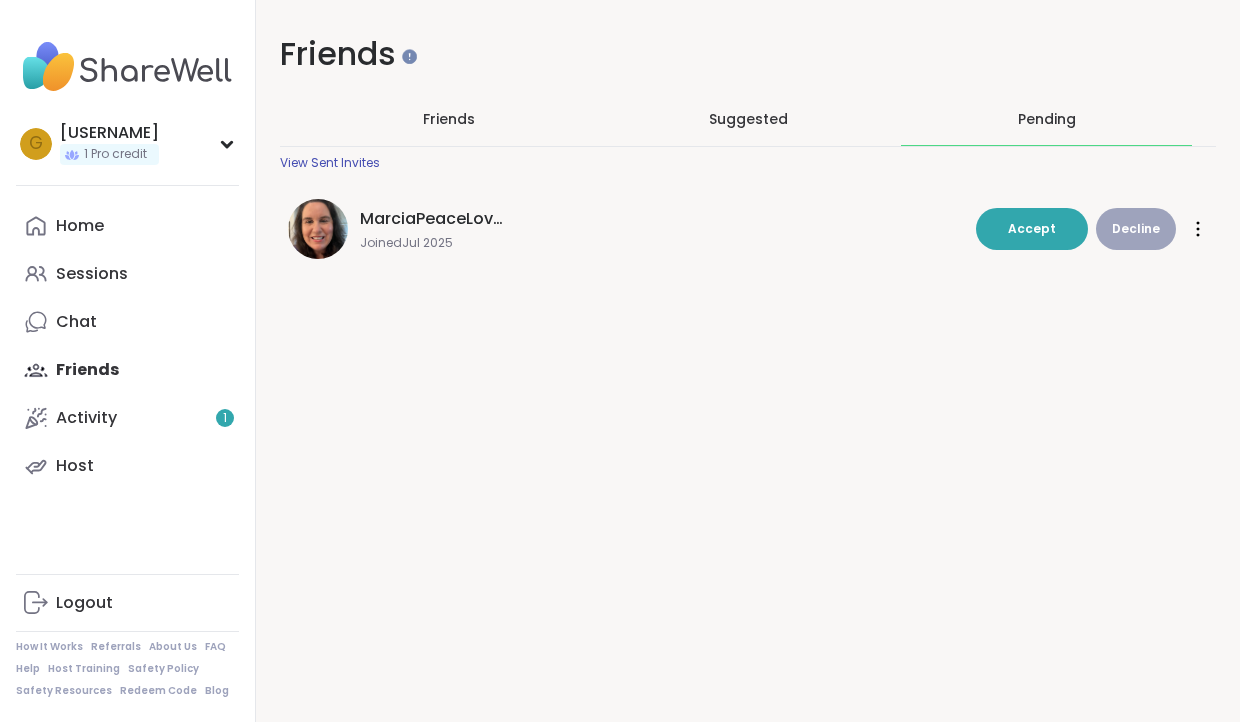 click on "MarciaPeaceLoveHappiness" at bounding box center [435, 219] 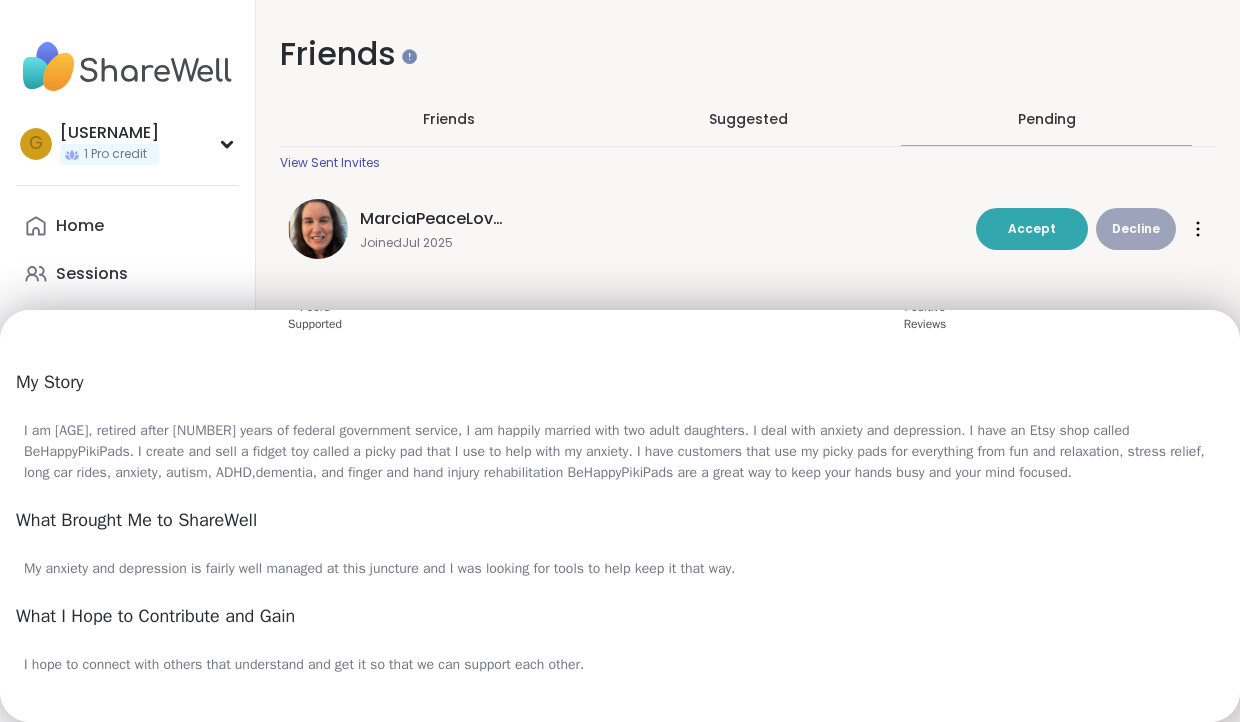 scroll, scrollTop: 598, scrollLeft: 0, axis: vertical 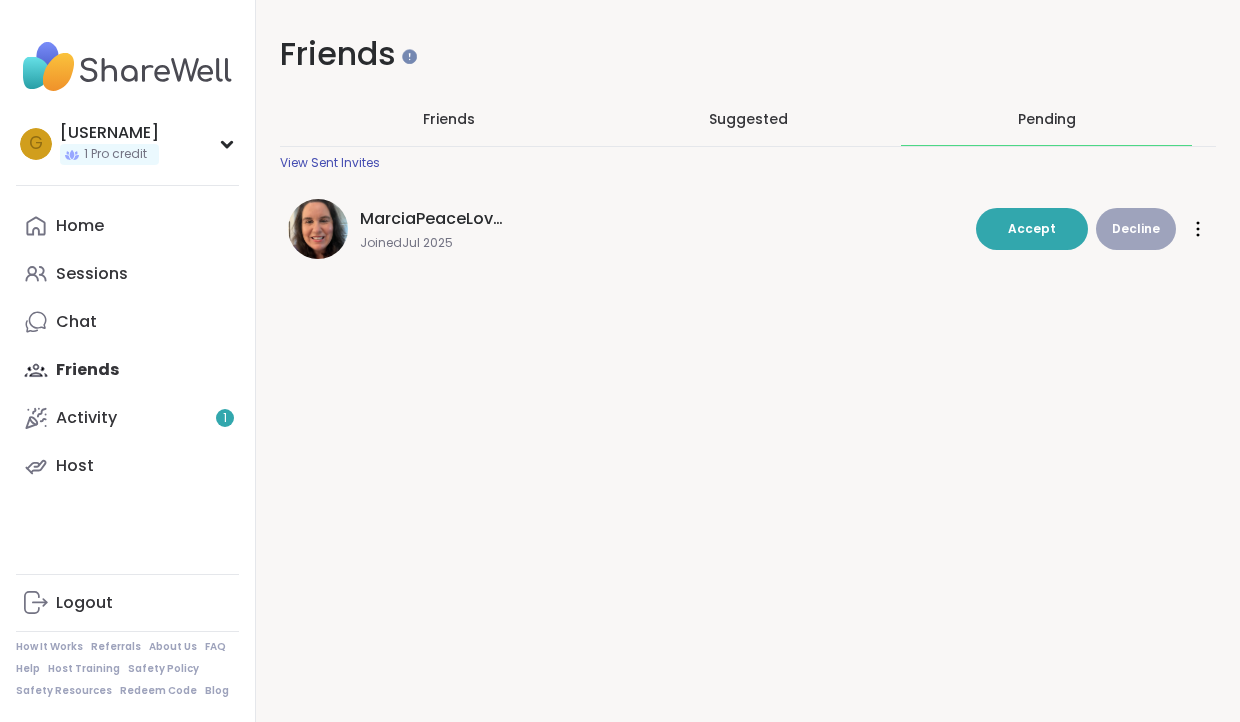 click on "MarciaPeaceLoveHappiness" at bounding box center (662, 219) 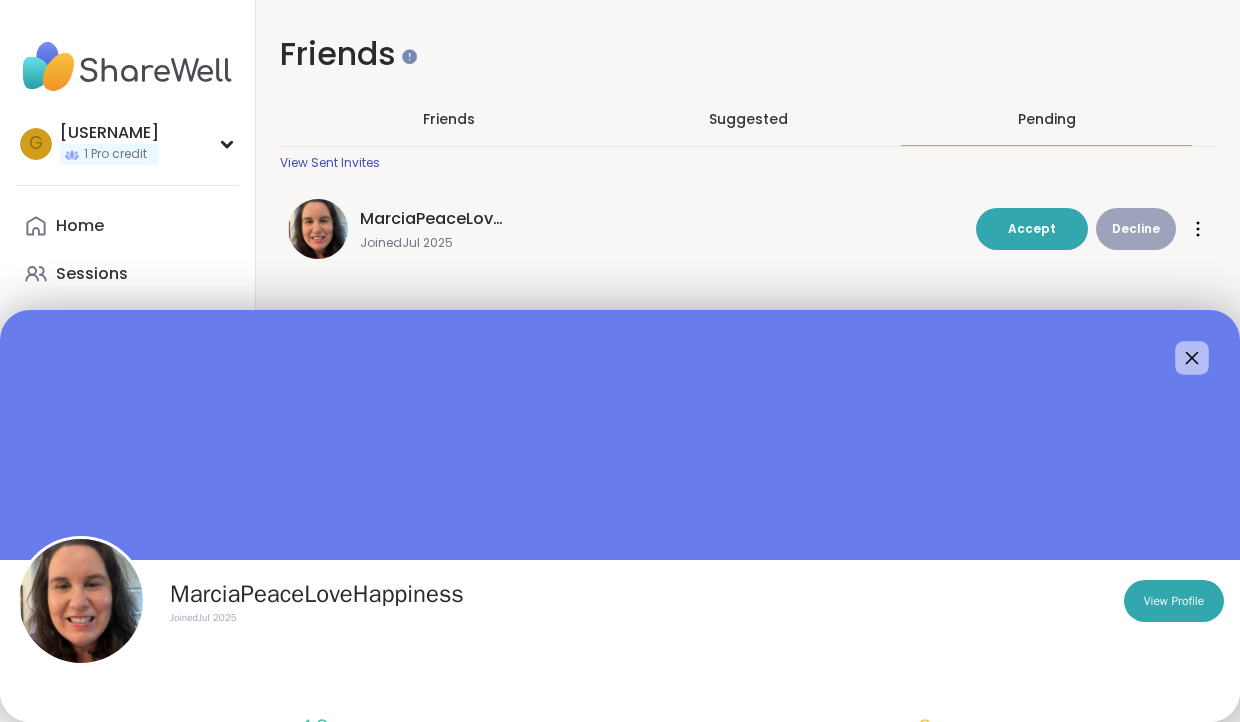 click 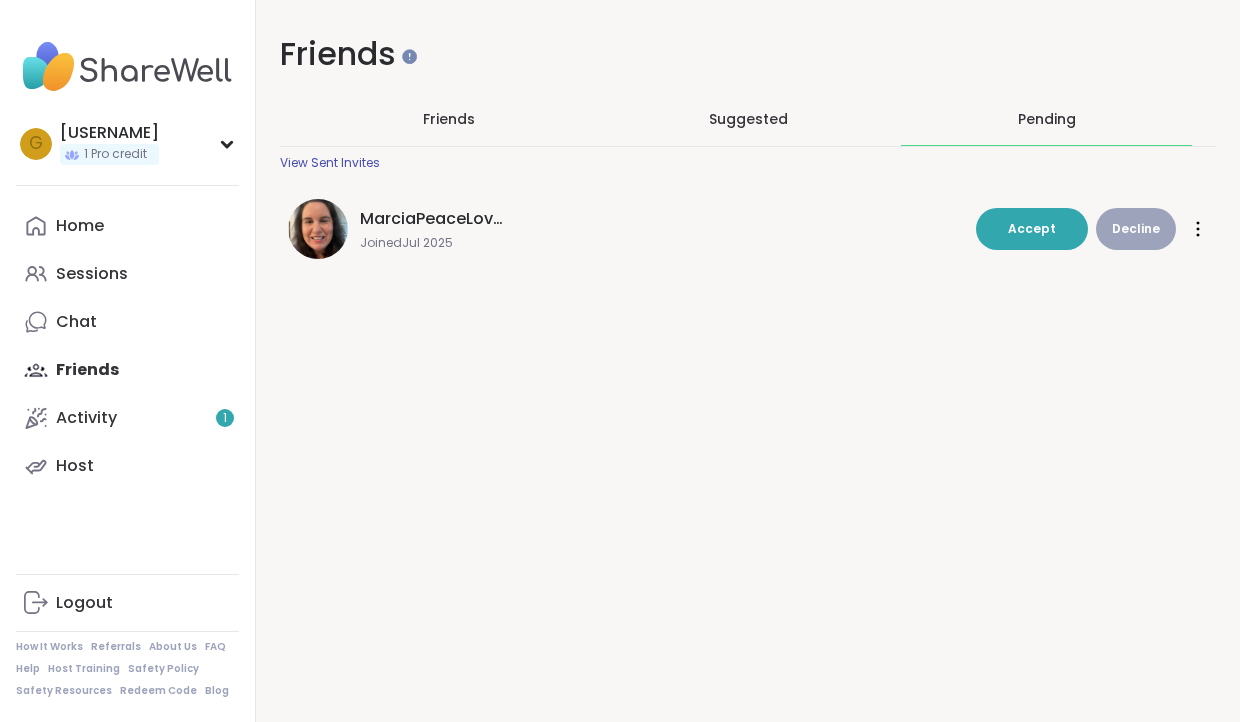 click on "Suggested" at bounding box center [748, 119] 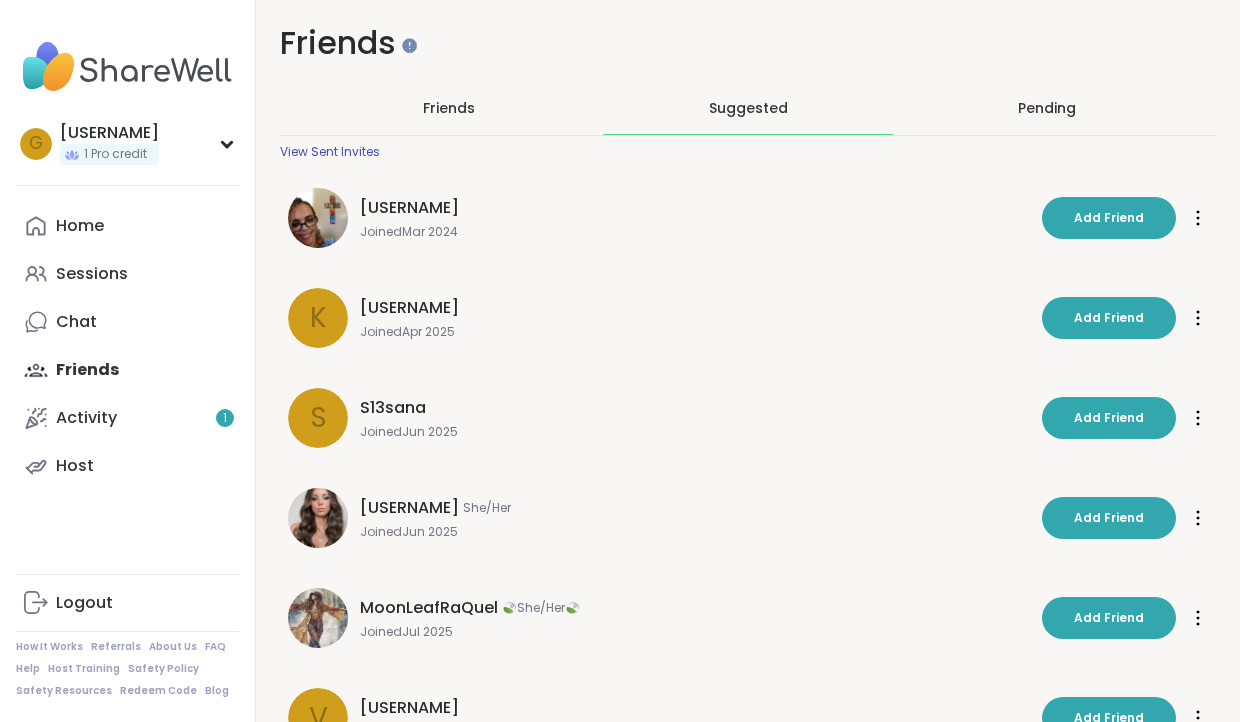 scroll, scrollTop: 0, scrollLeft: 0, axis: both 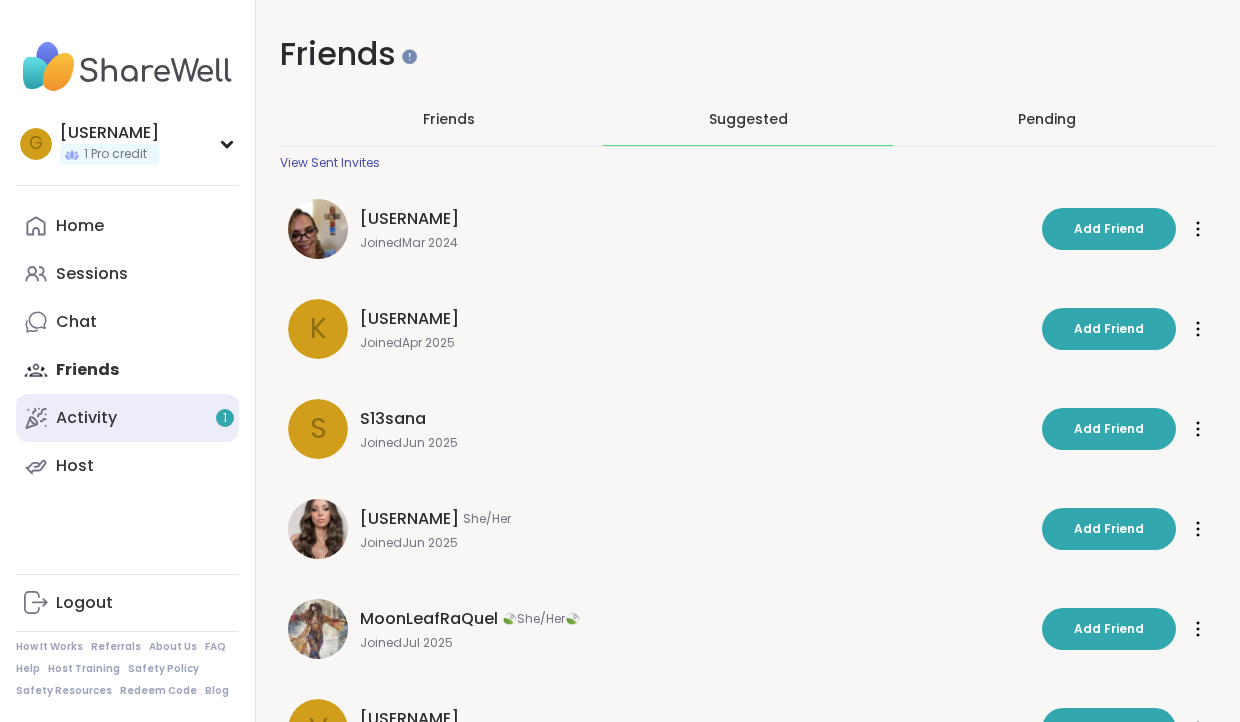 click on "Activity 1" at bounding box center [127, 418] 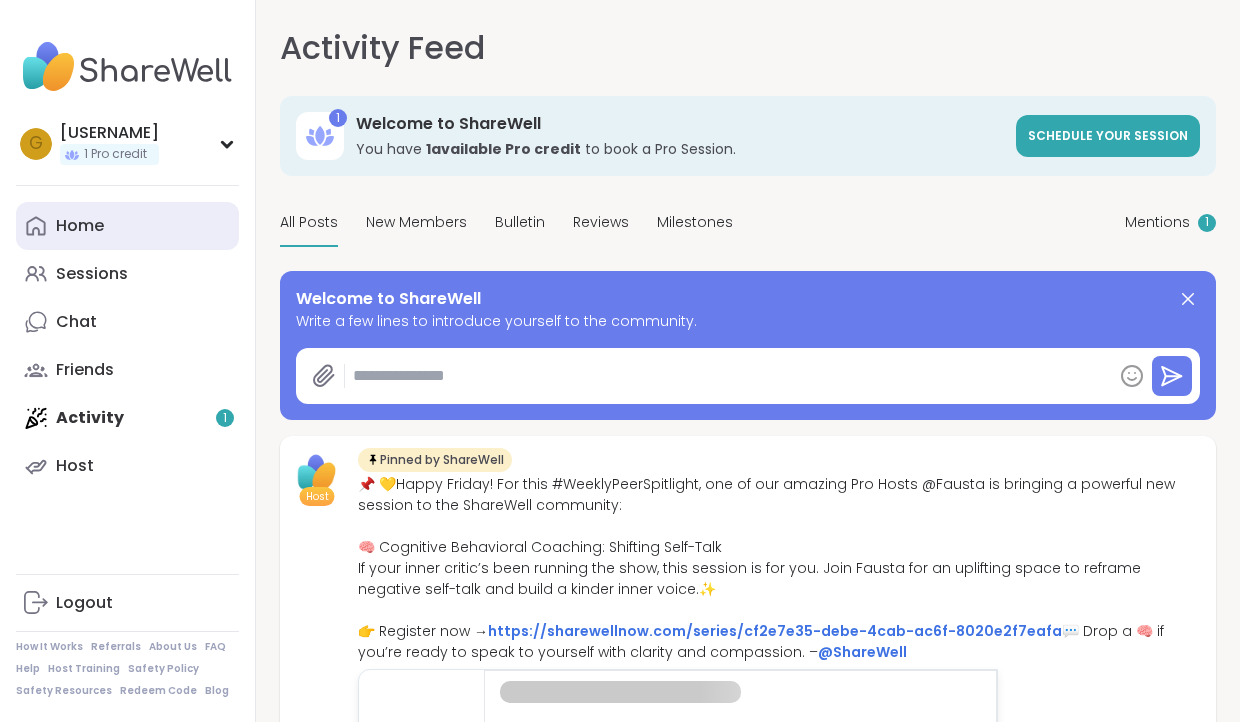 click on "Home" at bounding box center [127, 226] 